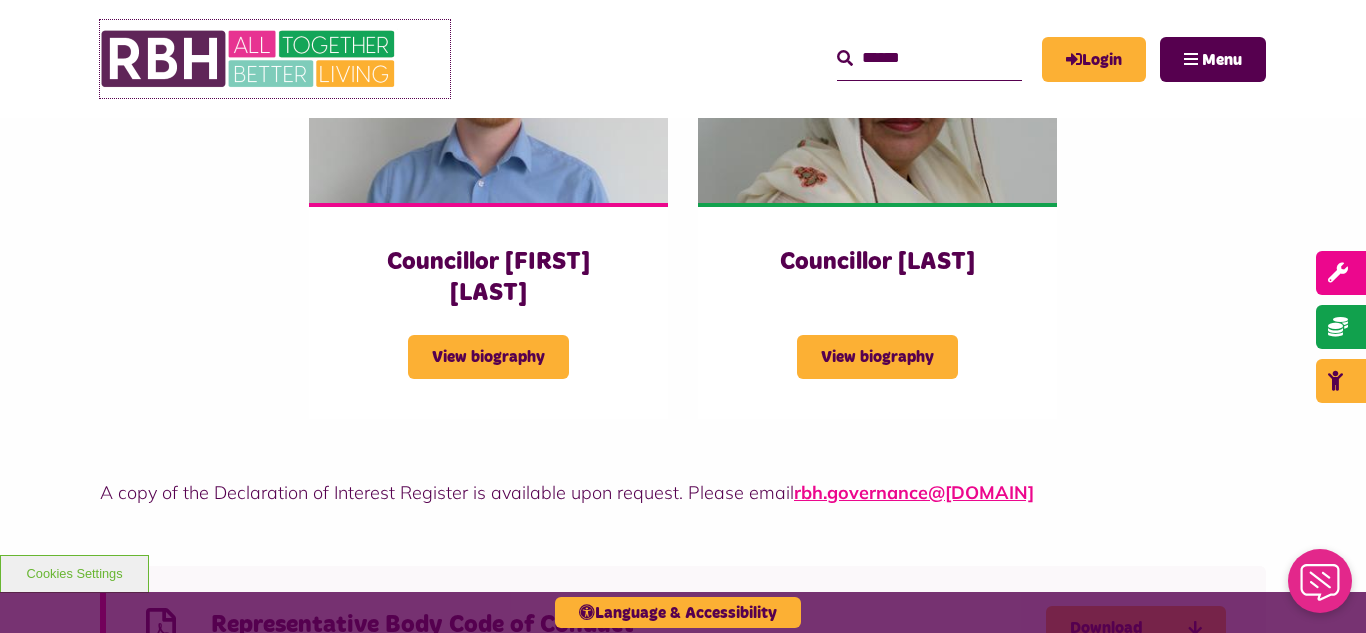 click at bounding box center (250, 59) 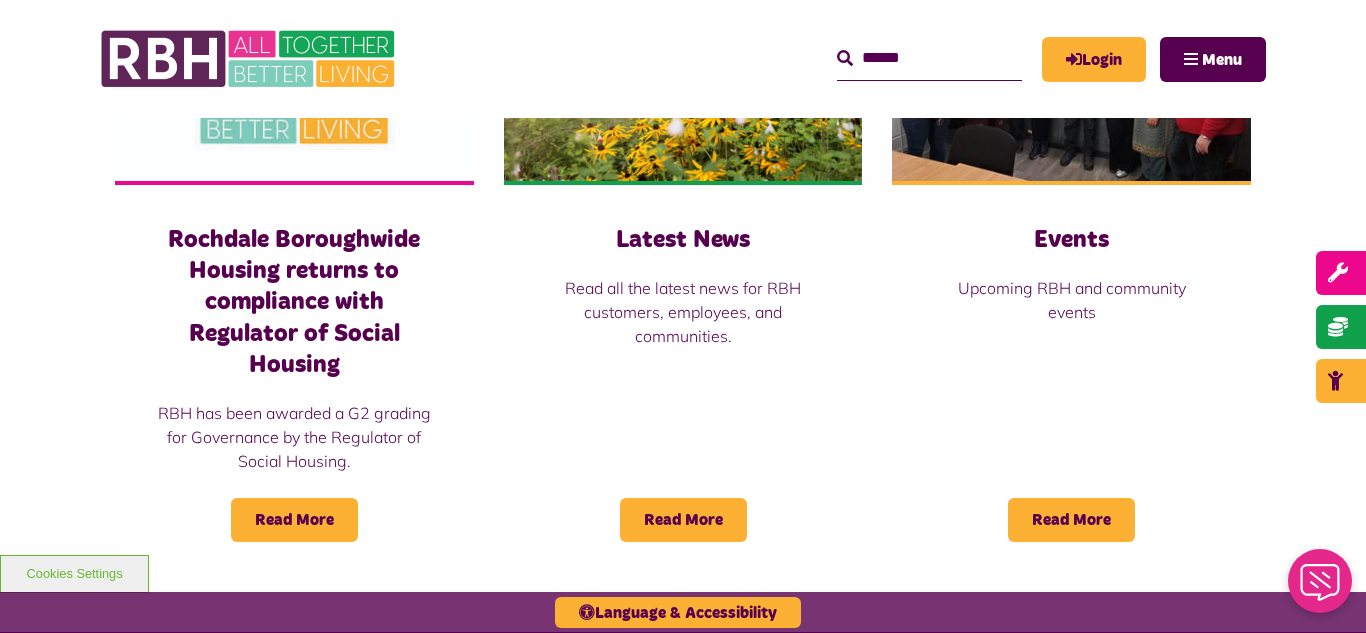 scroll, scrollTop: 1520, scrollLeft: 0, axis: vertical 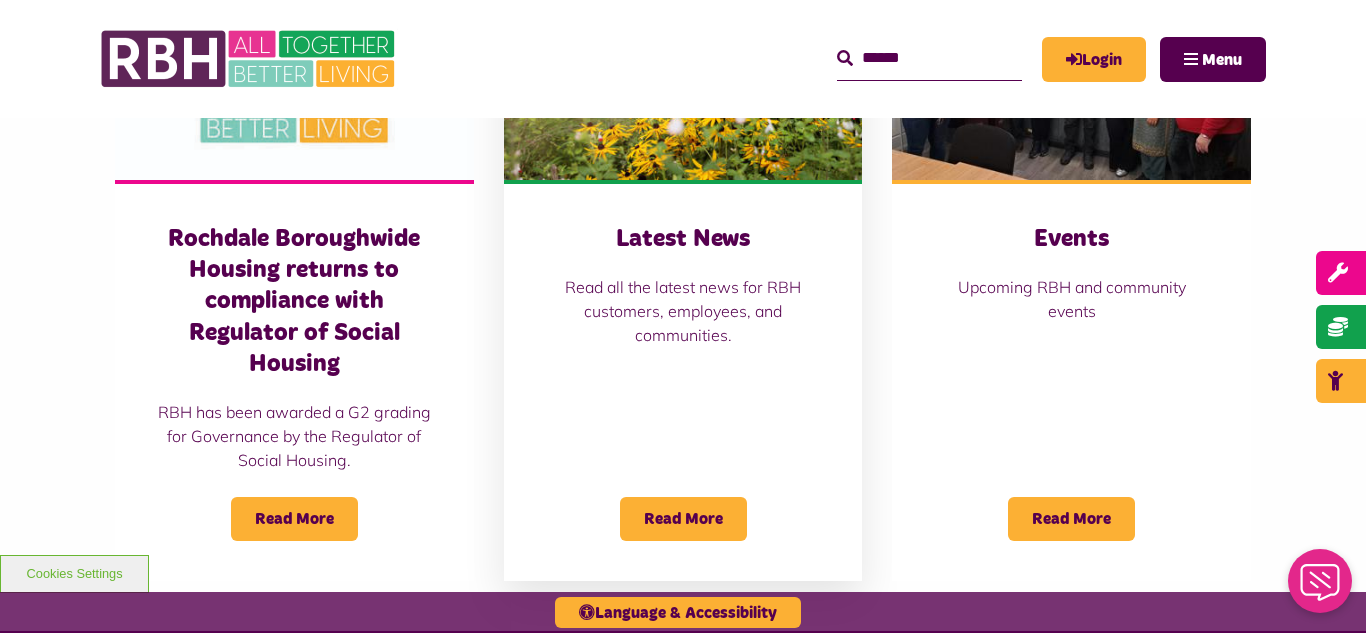 click on "Latest News
Read all the latest news for RBH customers, employees, and communities.
Read More" at bounding box center [683, 380] 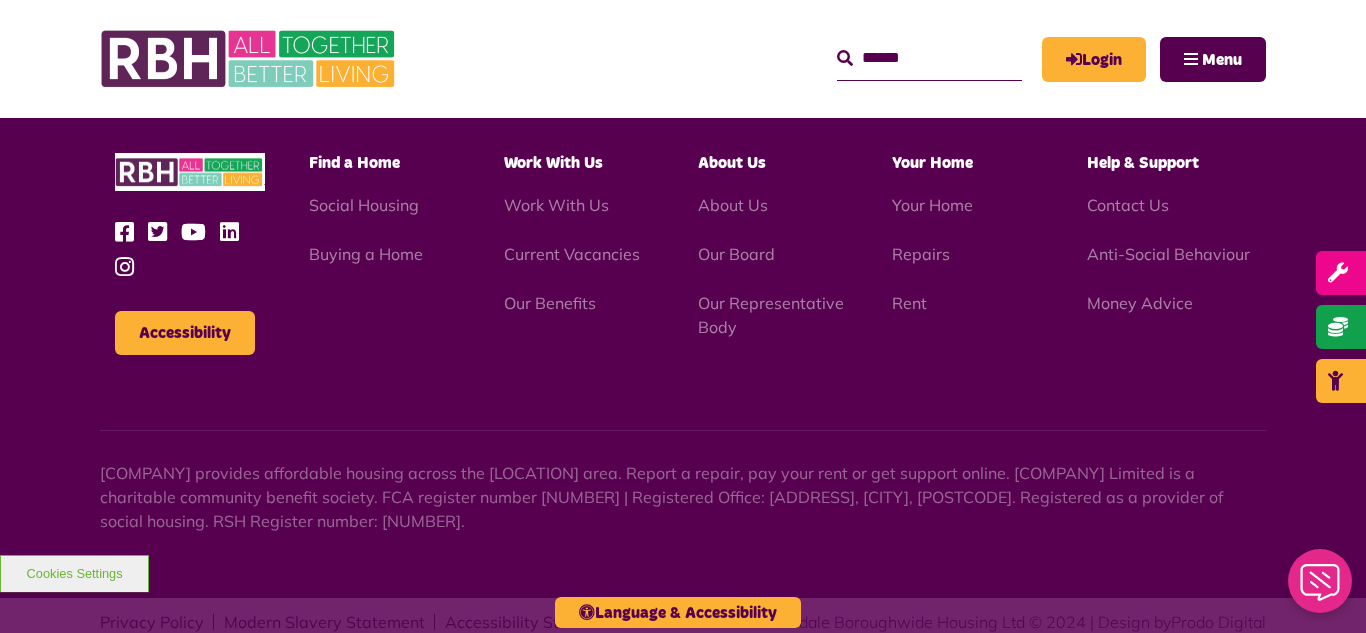scroll, scrollTop: 1477, scrollLeft: 0, axis: vertical 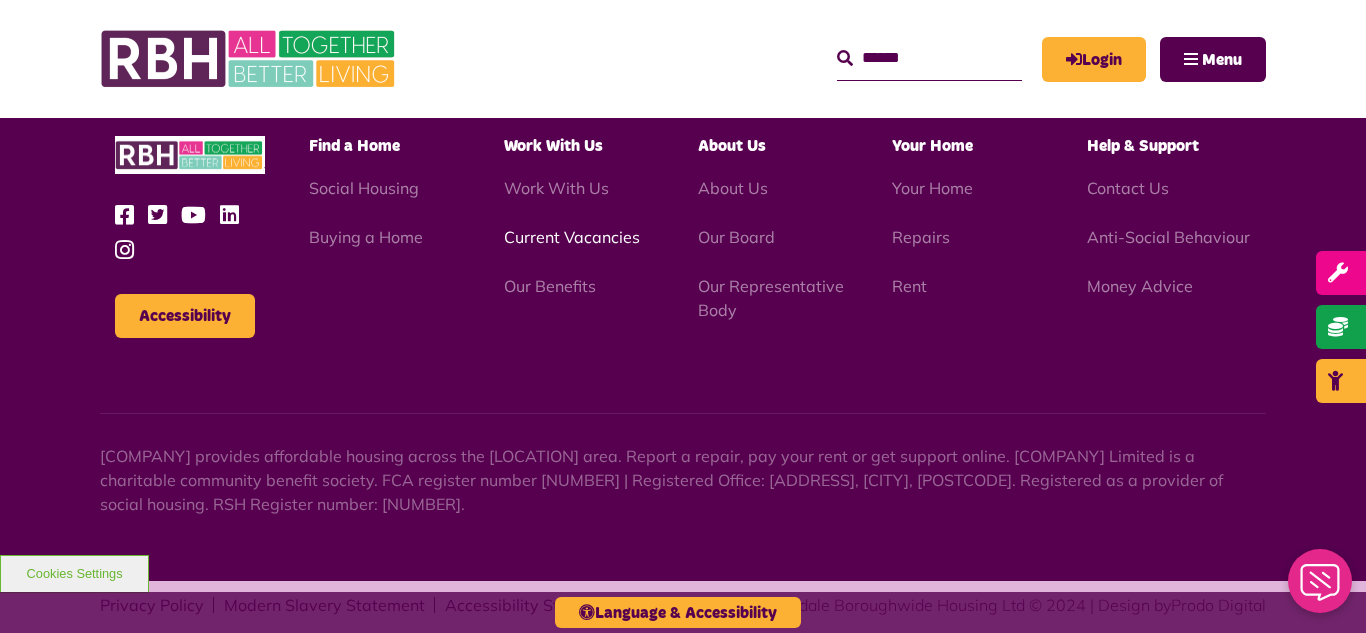 click on "Current Vacancies" at bounding box center [572, 237] 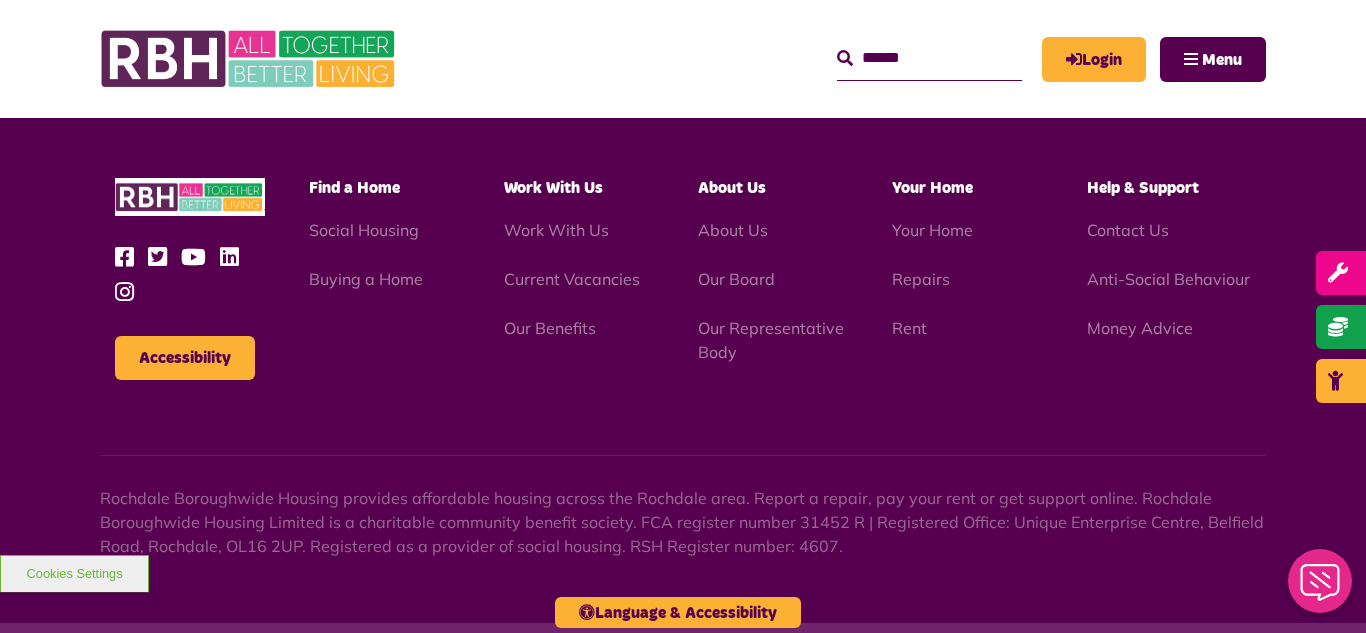 scroll, scrollTop: 2381, scrollLeft: 0, axis: vertical 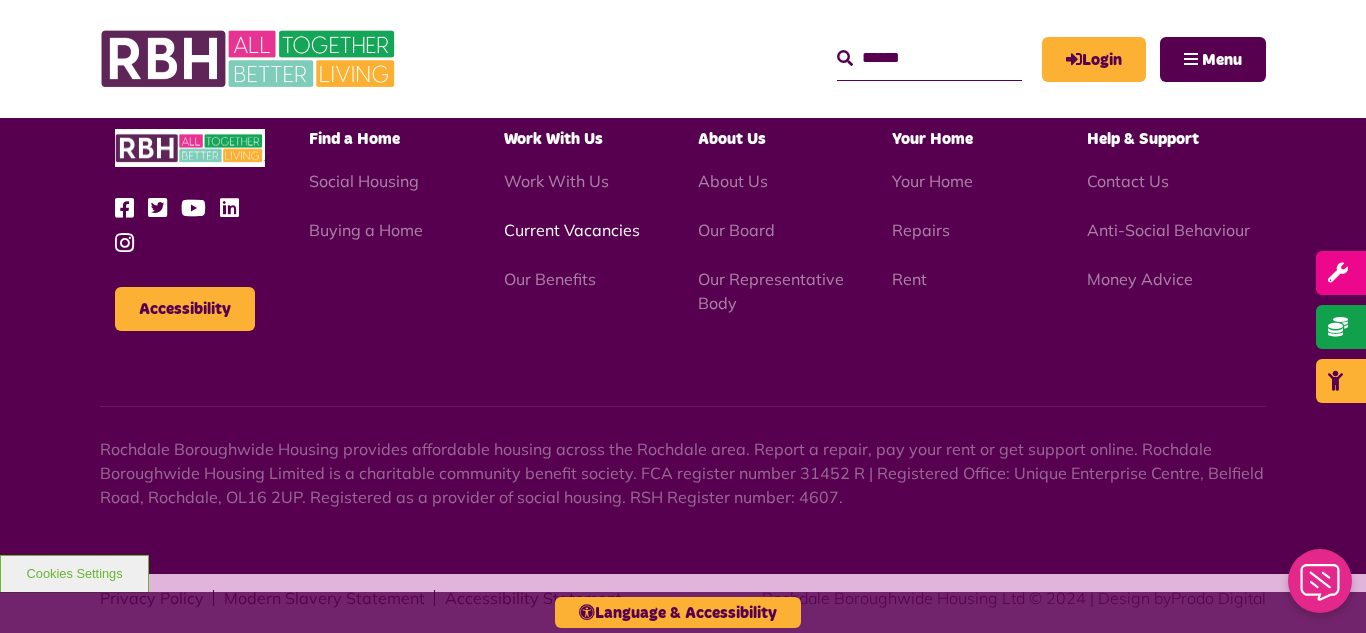 click on "Current Vacancies" at bounding box center (572, 230) 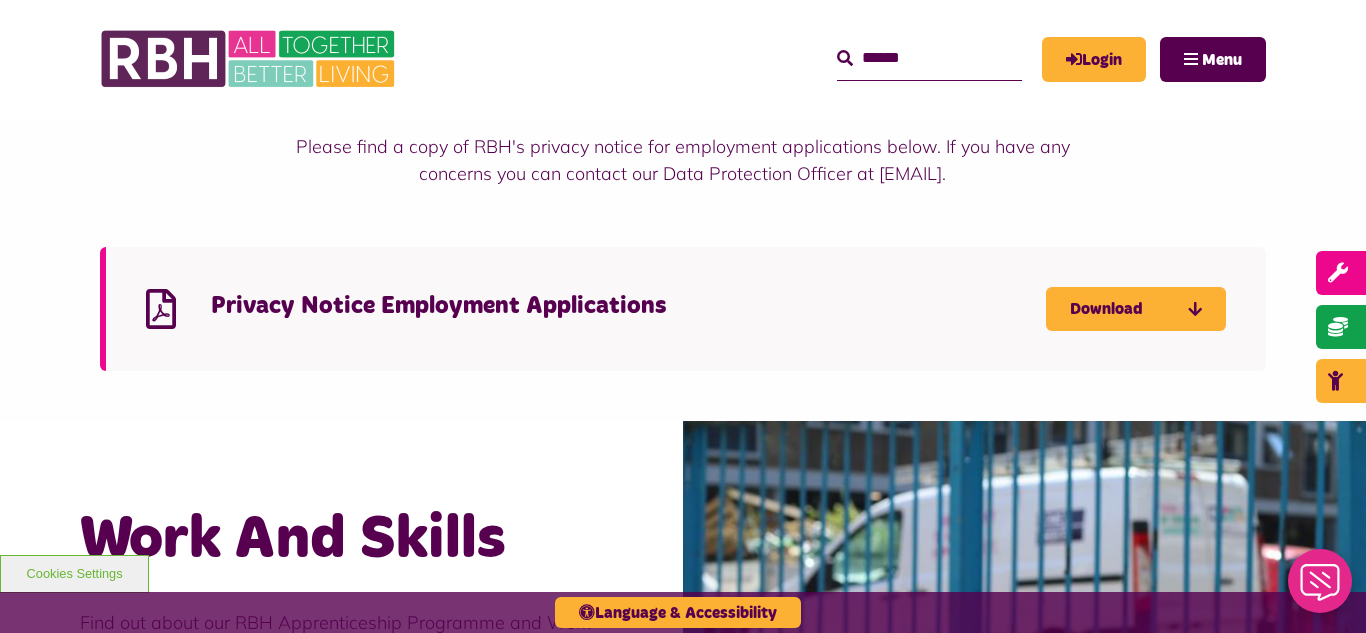 scroll, scrollTop: 1560, scrollLeft: 0, axis: vertical 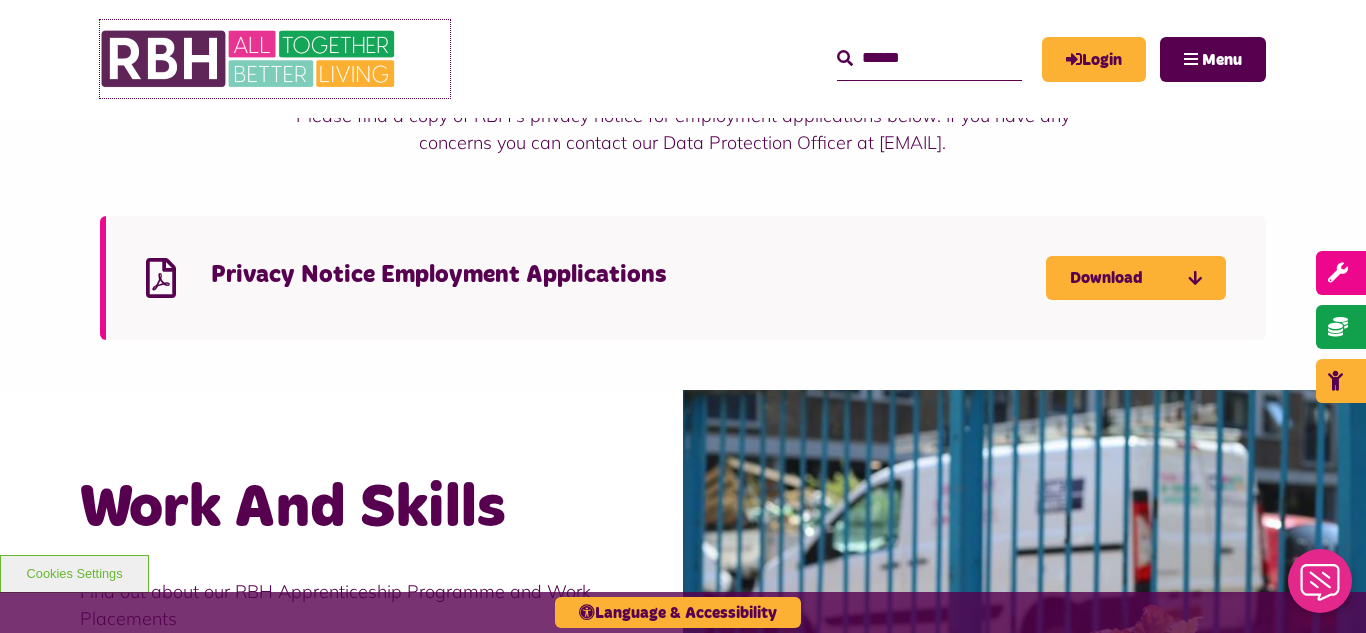click at bounding box center [250, 59] 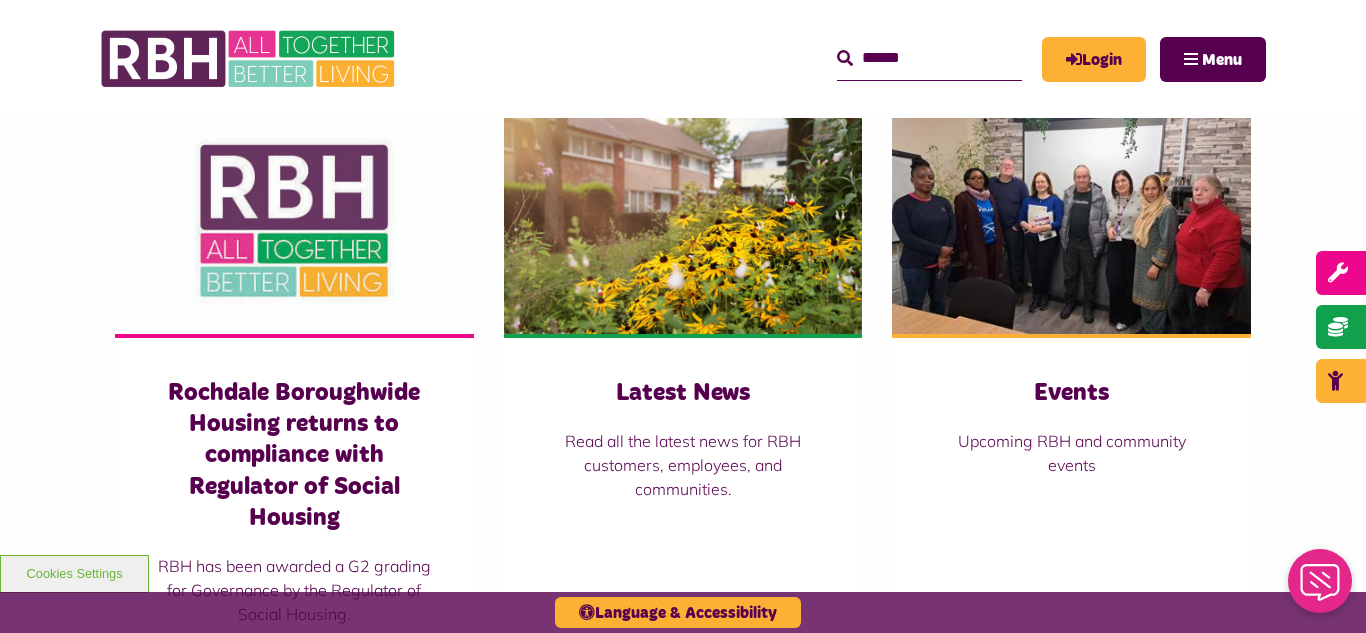 scroll, scrollTop: 1400, scrollLeft: 0, axis: vertical 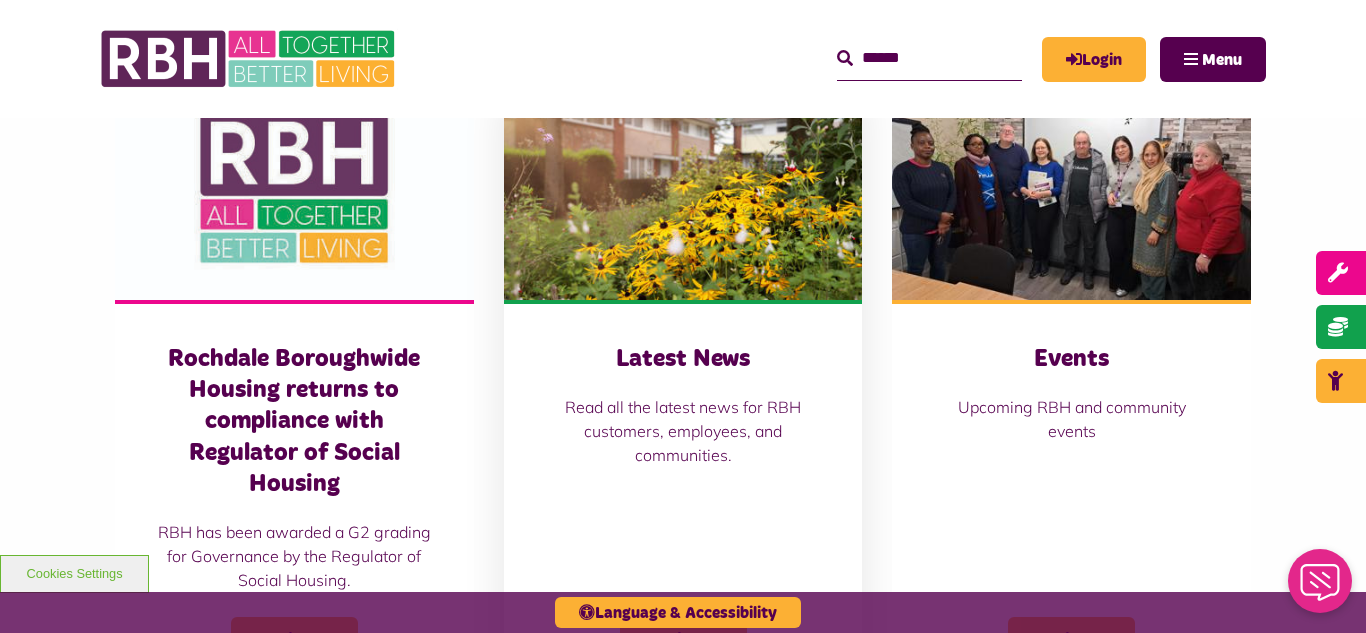 click at bounding box center [683, 188] 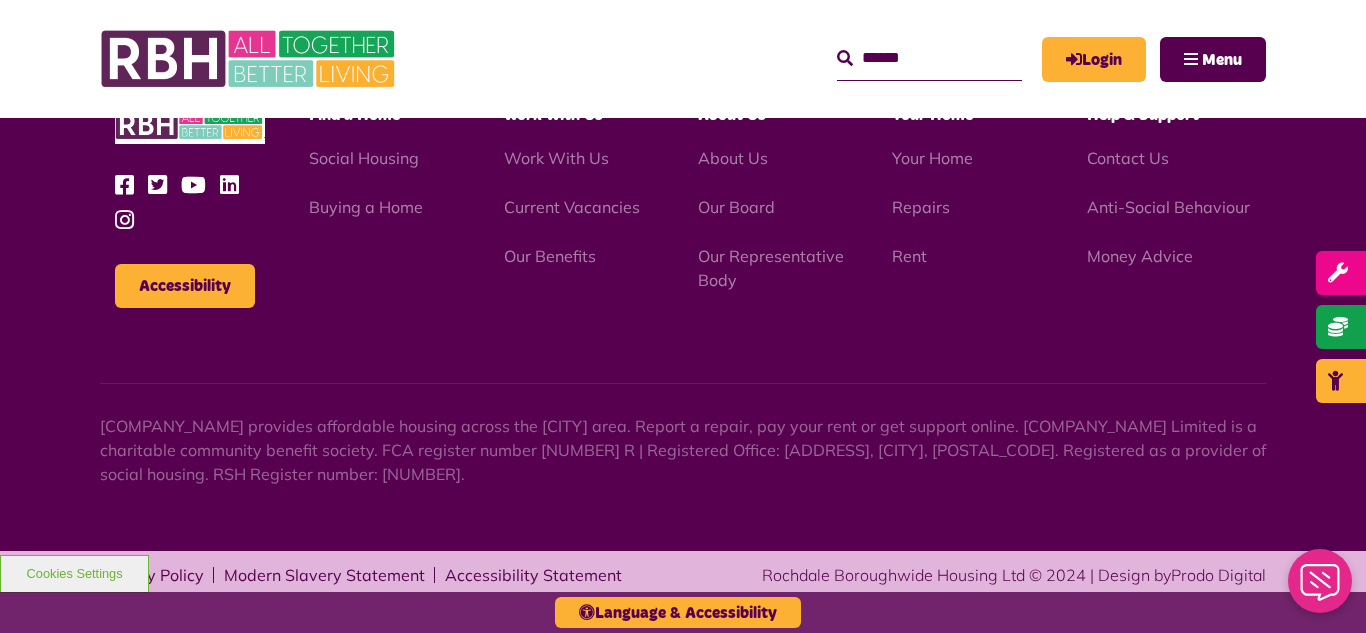 scroll, scrollTop: 1477, scrollLeft: 0, axis: vertical 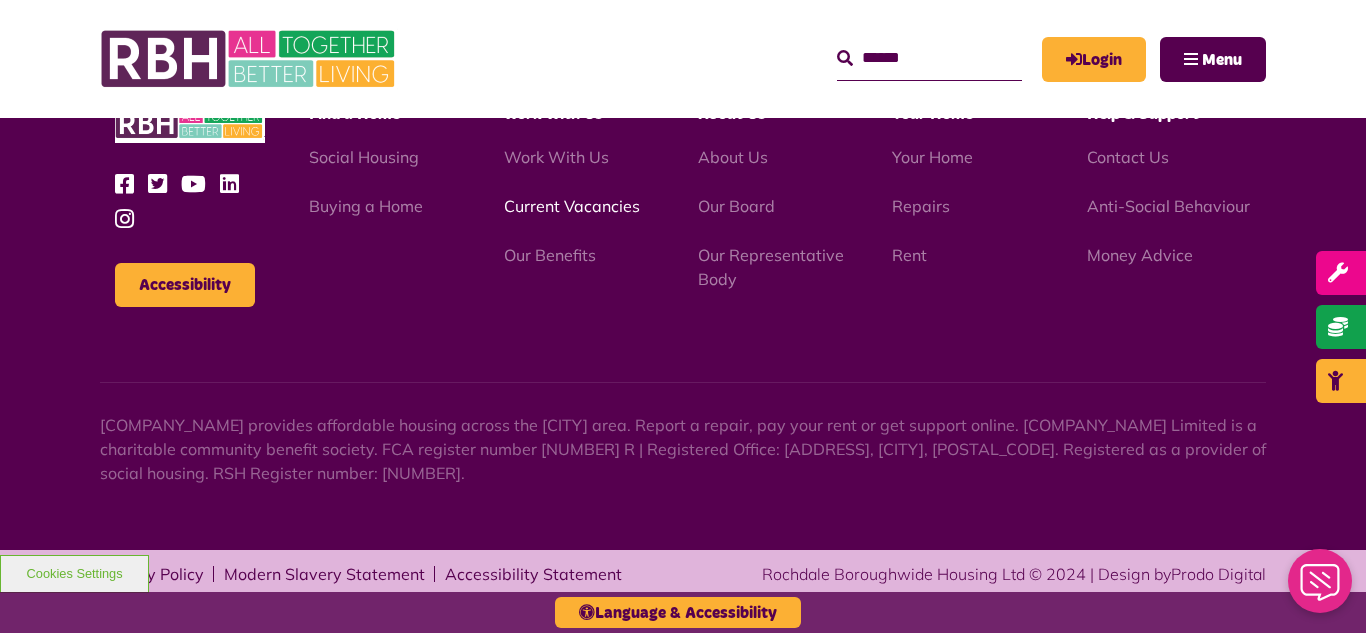 click on "Current Vacancies" at bounding box center (572, 206) 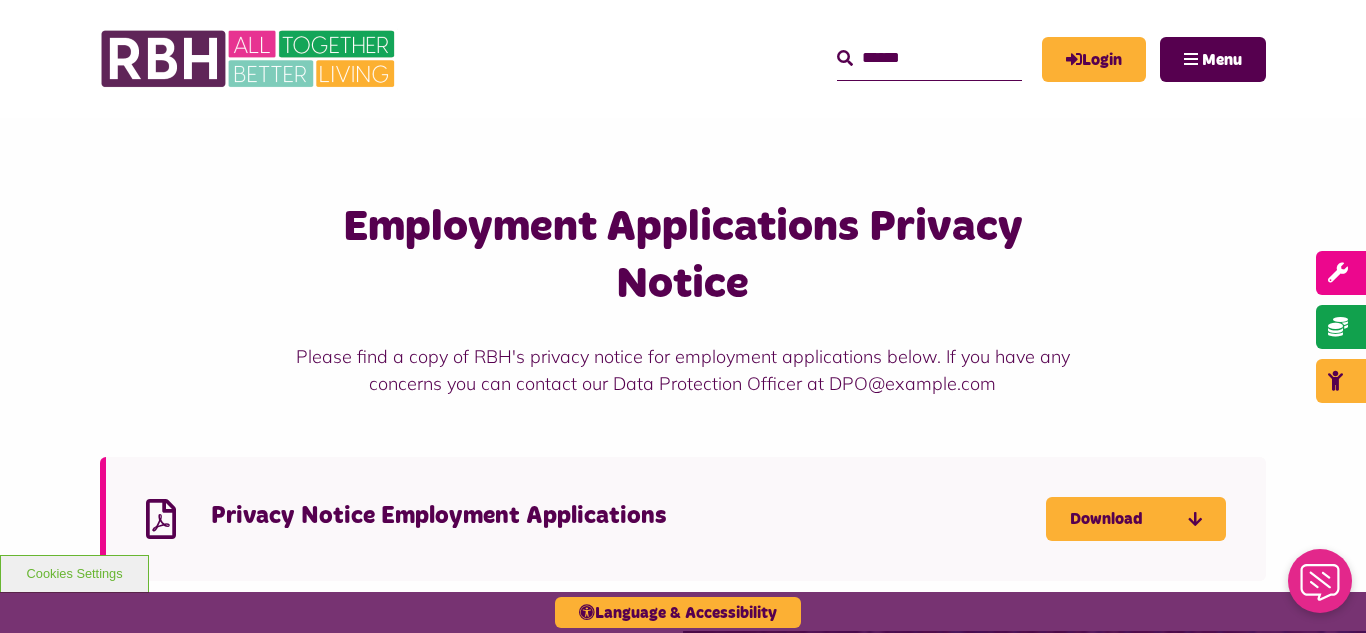 scroll, scrollTop: 1360, scrollLeft: 0, axis: vertical 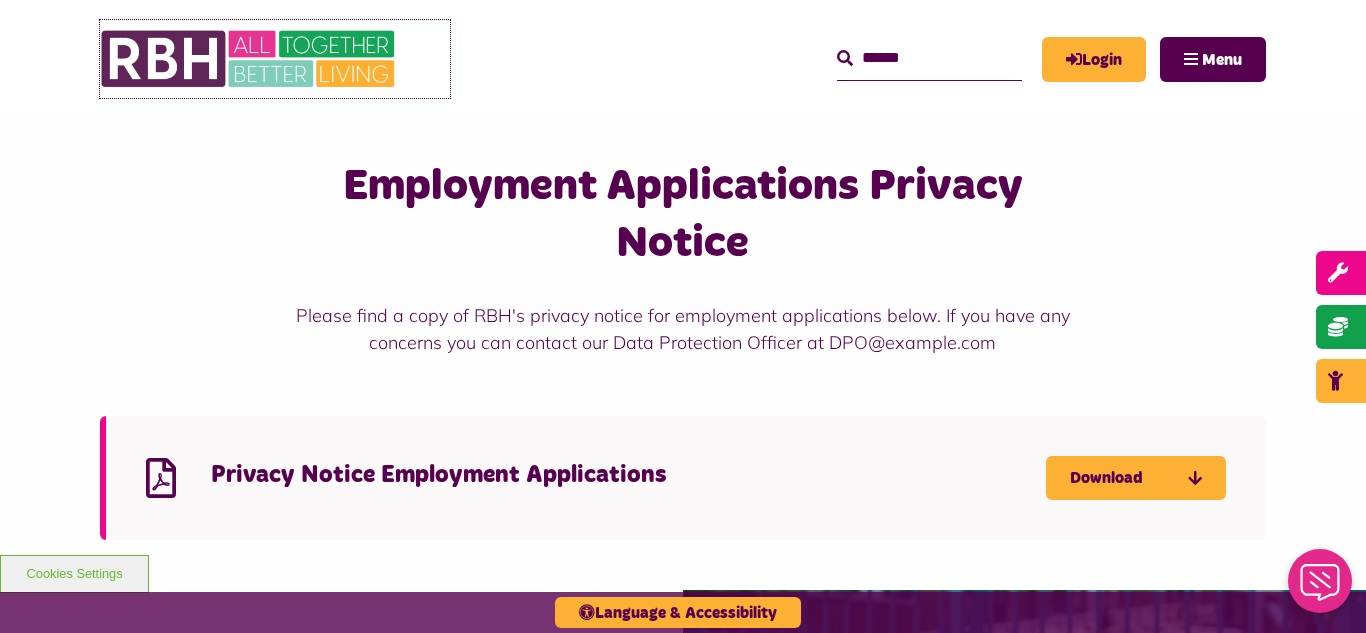 click at bounding box center (250, 59) 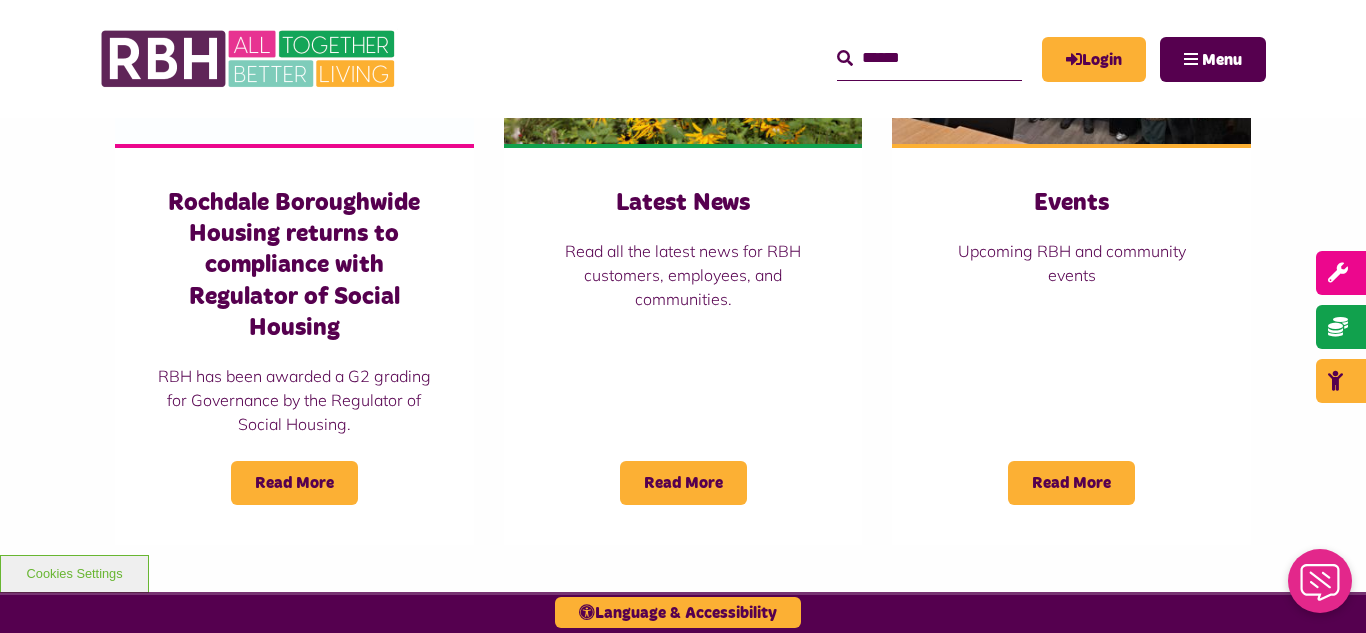 scroll, scrollTop: 1560, scrollLeft: 0, axis: vertical 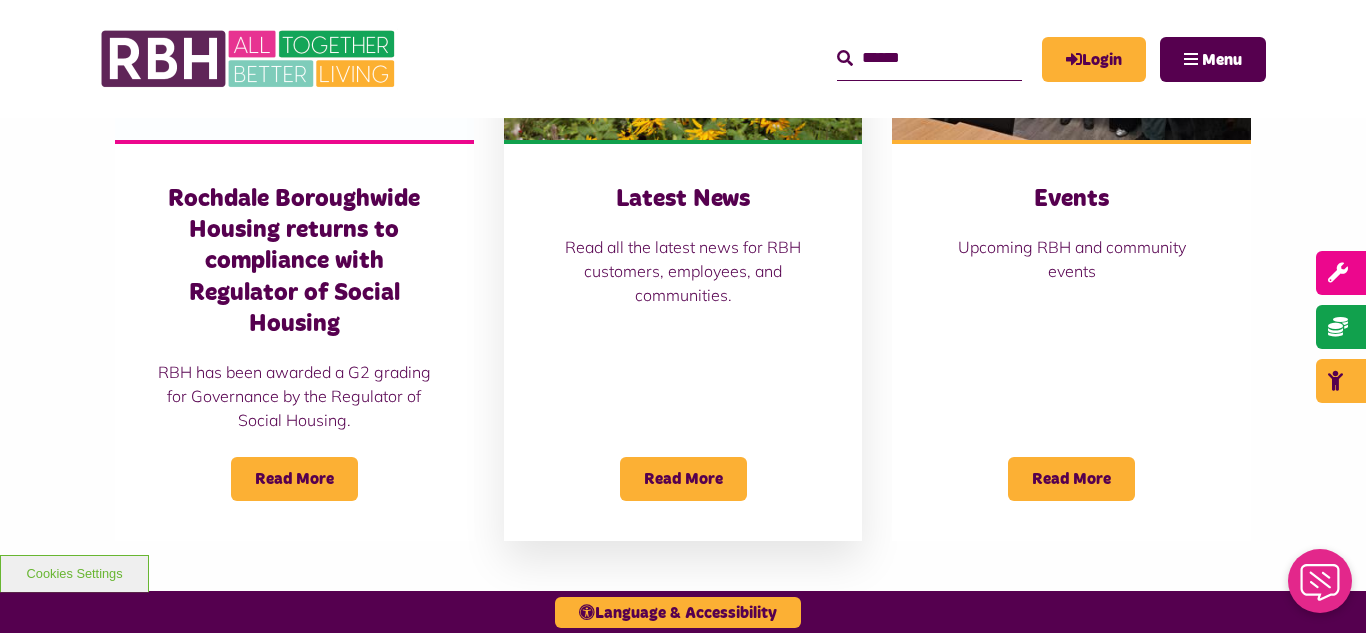 click on "Latest News
Read all the latest news for RBH customers, employees, and communities.
Read More" at bounding box center (683, 340) 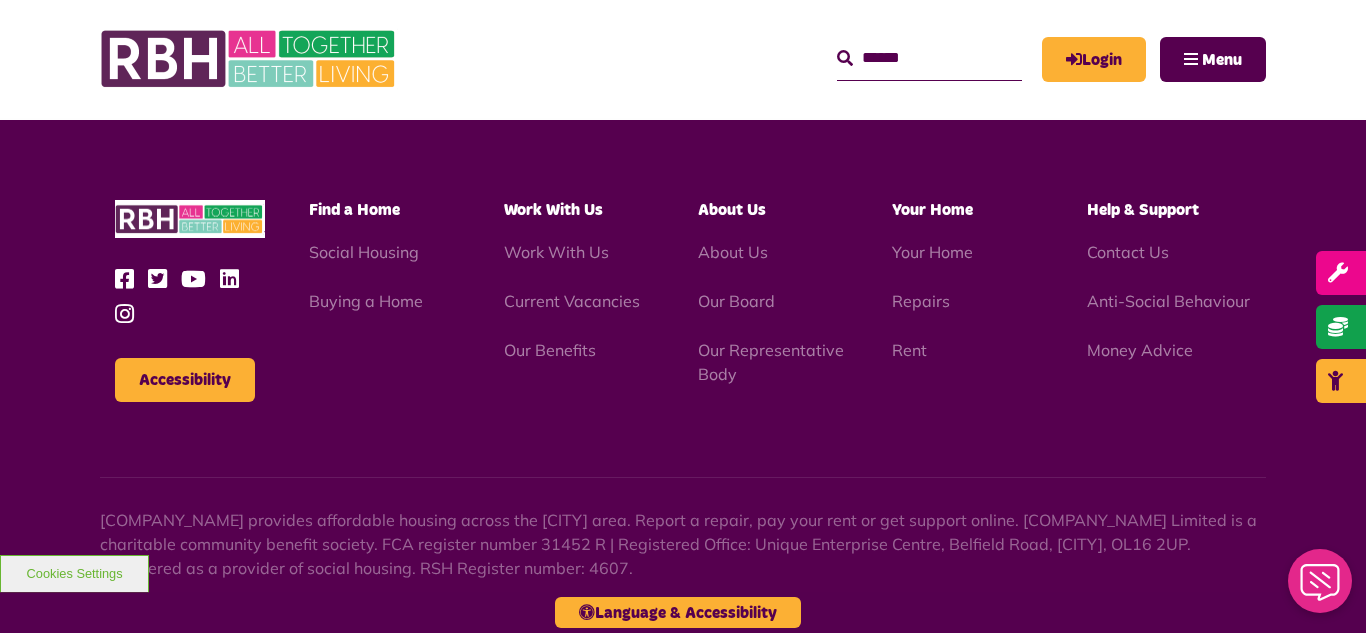scroll, scrollTop: 1477, scrollLeft: 0, axis: vertical 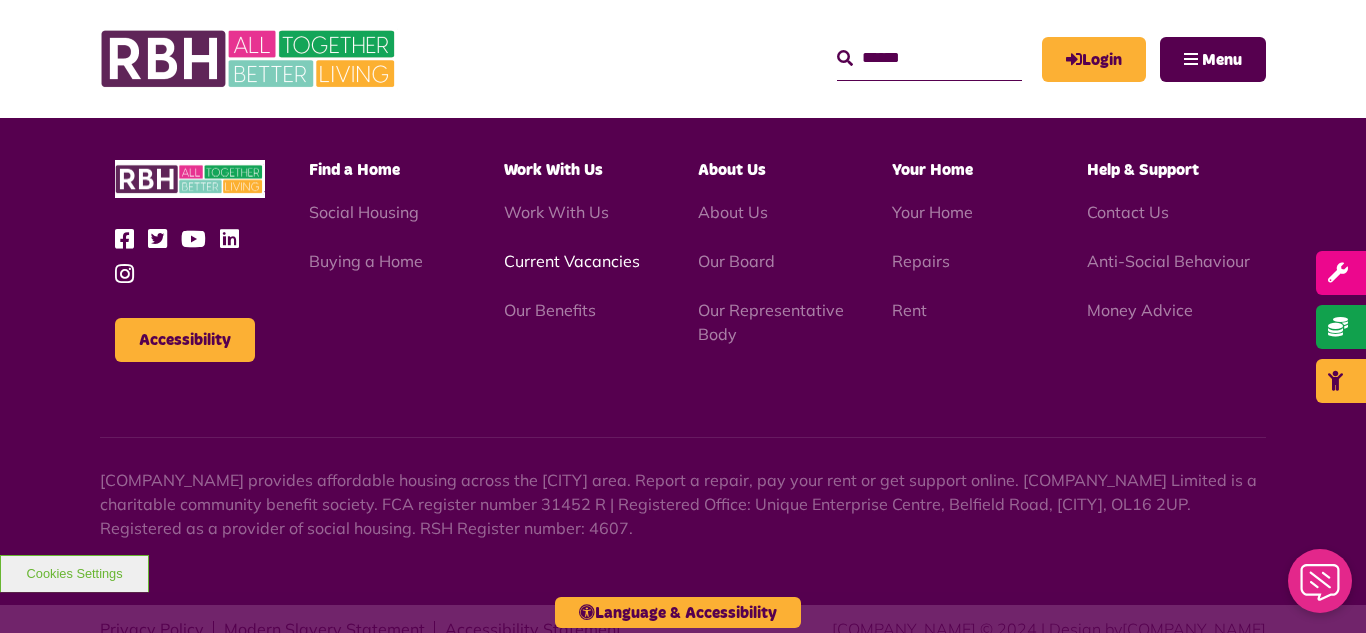 click on "Current Vacancies" at bounding box center [572, 261] 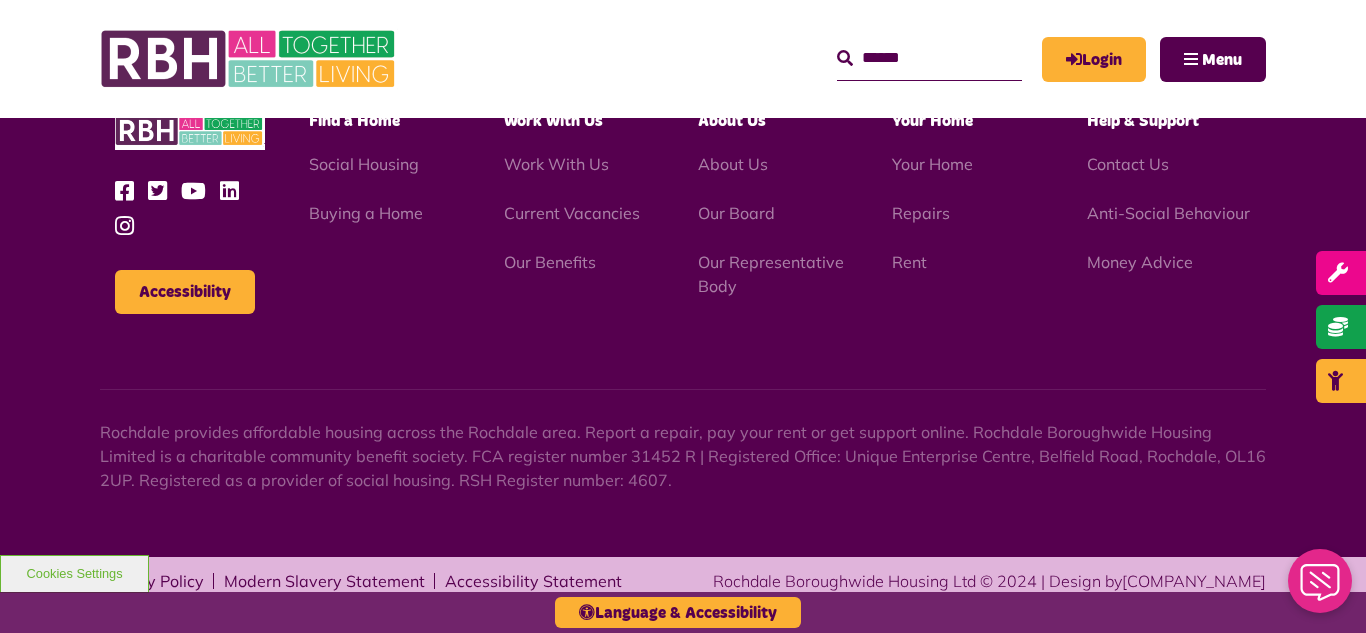 scroll, scrollTop: 2381, scrollLeft: 0, axis: vertical 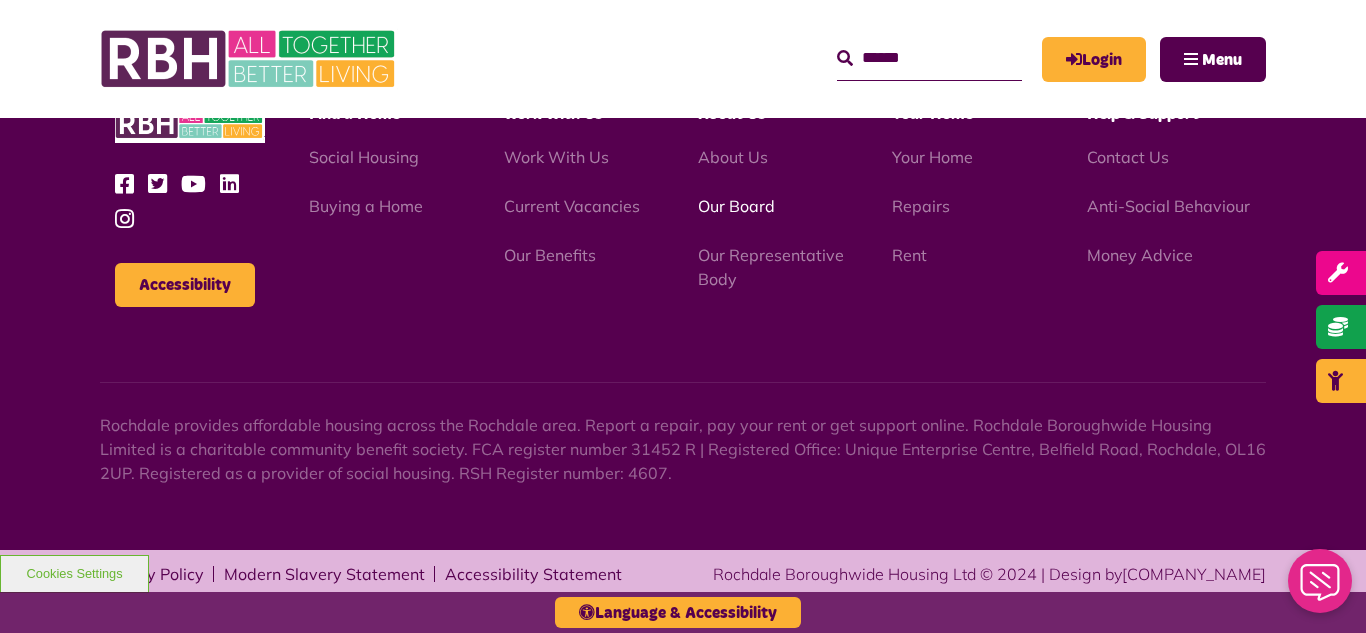 click on "Our Board" at bounding box center [736, 206] 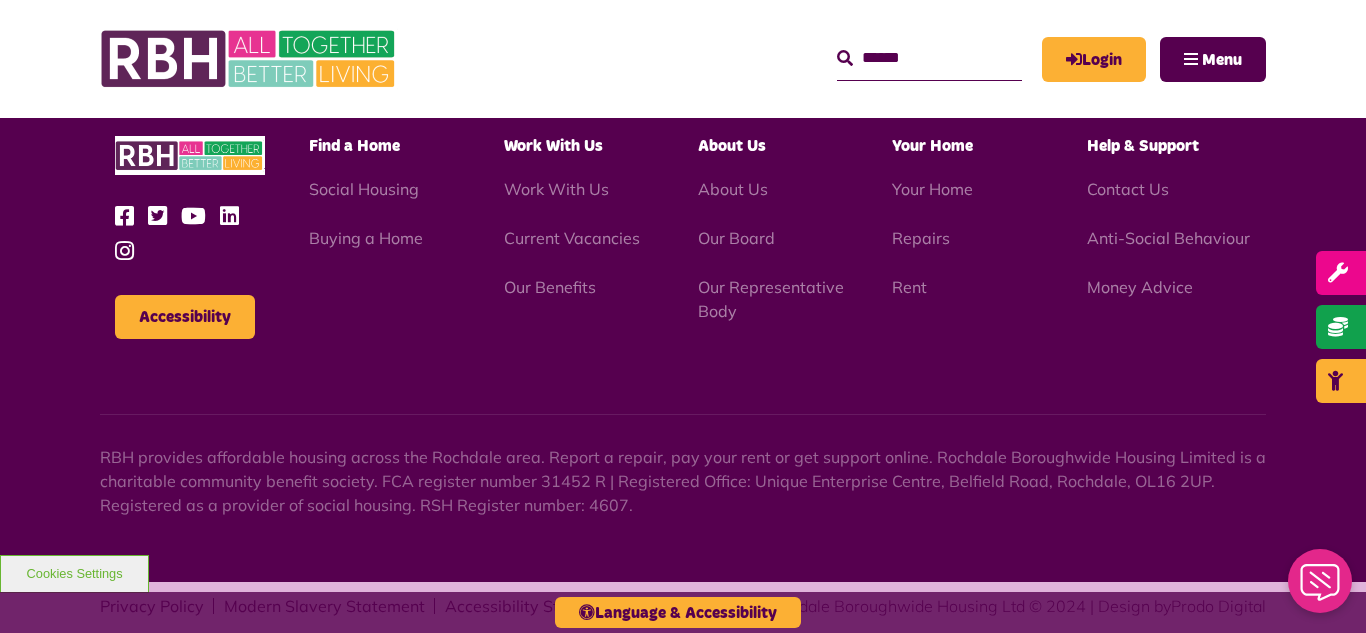 scroll, scrollTop: 5252, scrollLeft: 0, axis: vertical 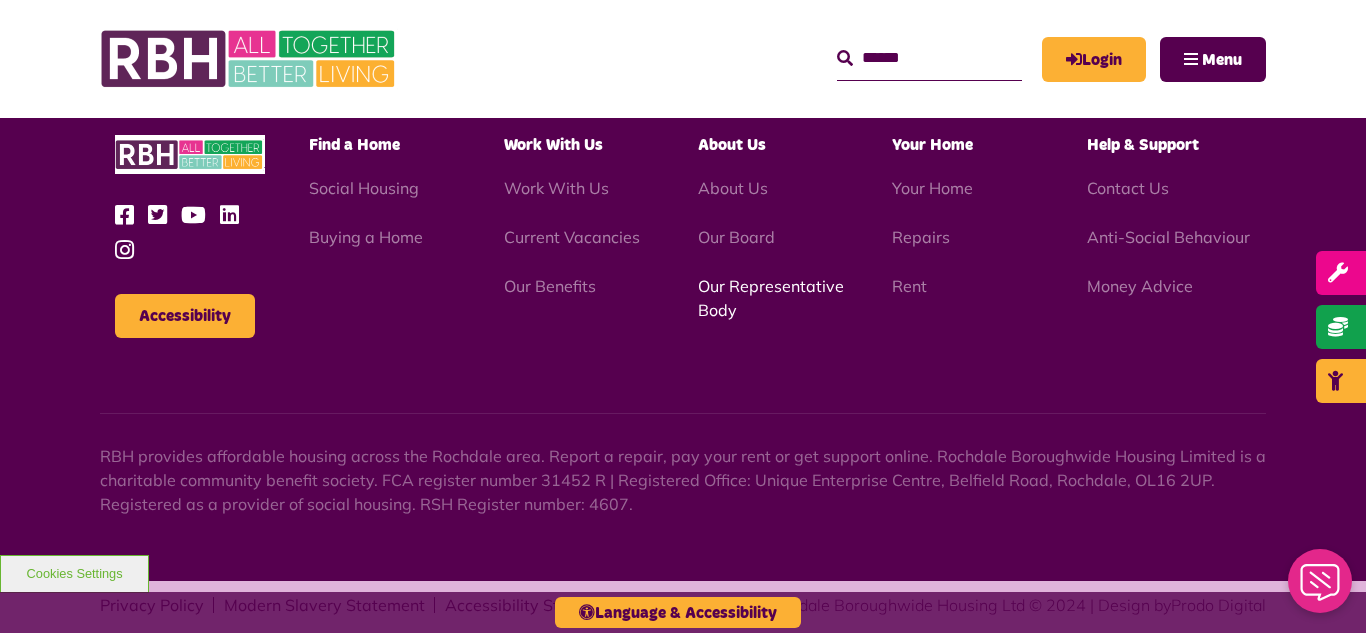 click on "Our Representative Body" at bounding box center [771, 298] 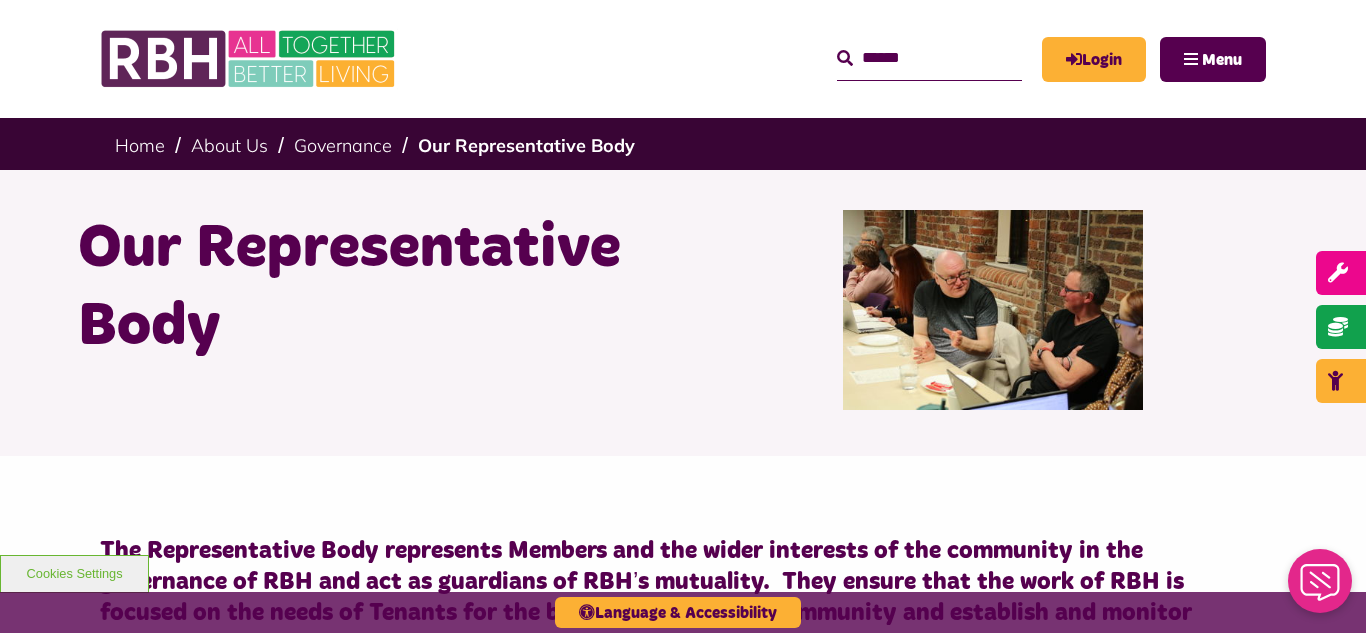 scroll, scrollTop: 0, scrollLeft: 0, axis: both 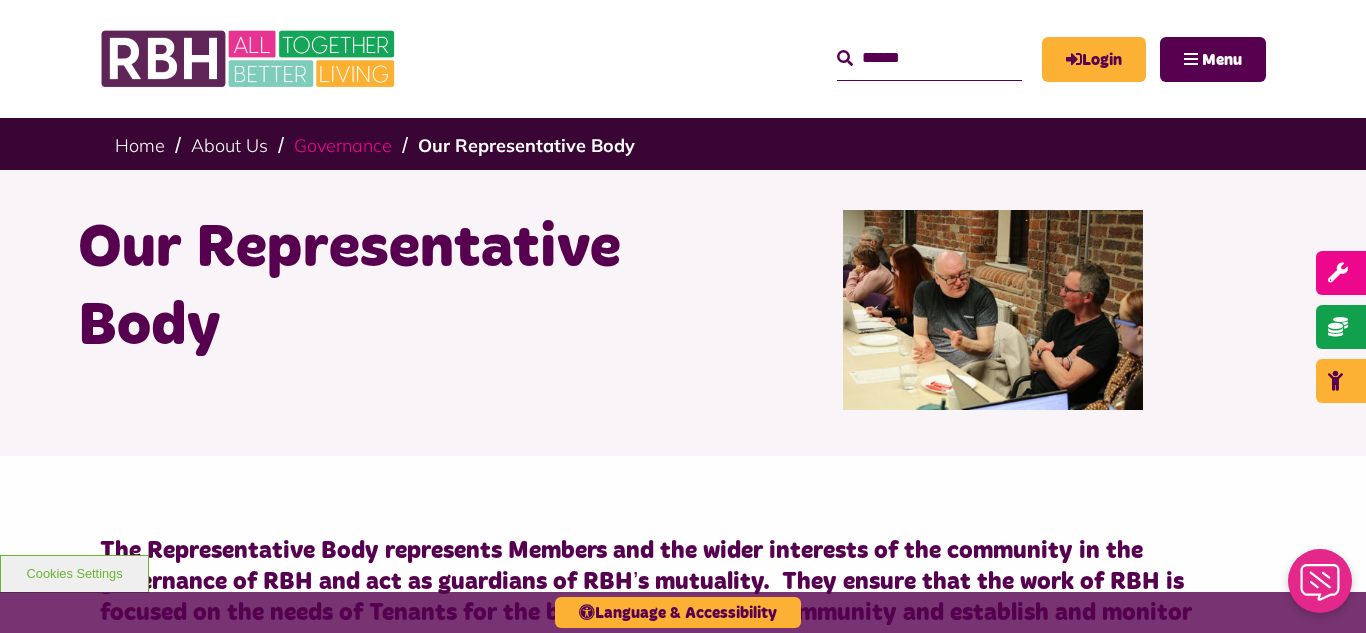 click on "Governance" at bounding box center (343, 145) 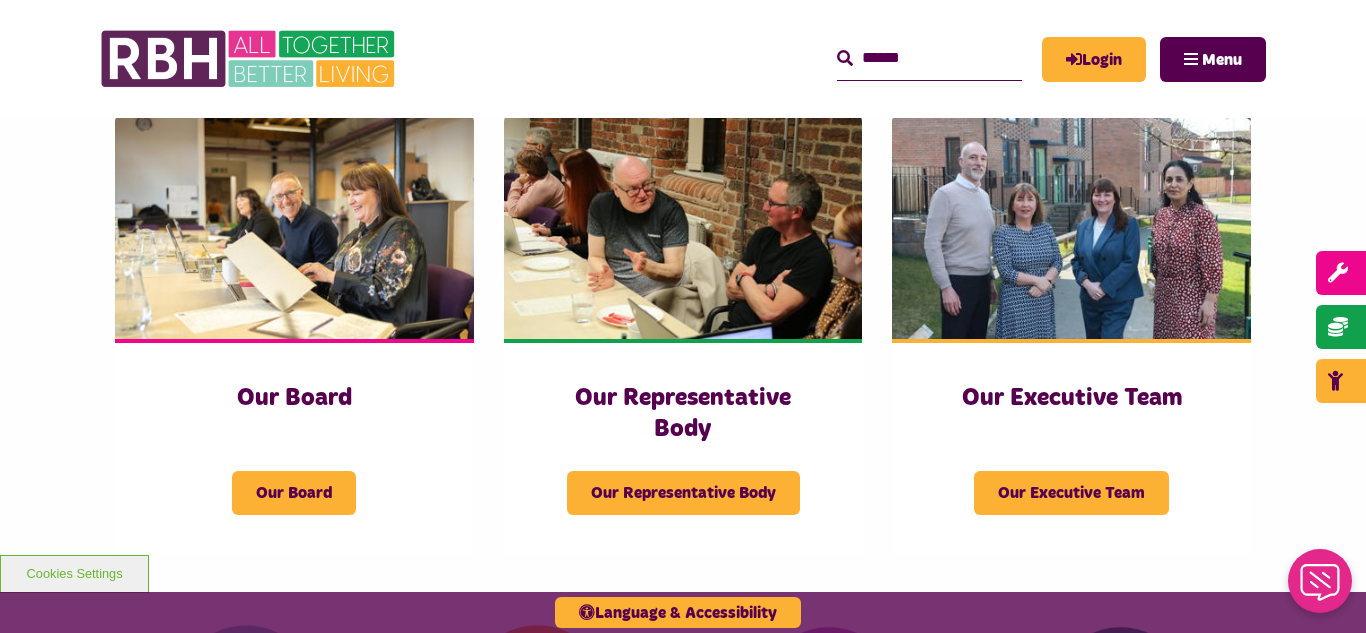 scroll, scrollTop: 400, scrollLeft: 0, axis: vertical 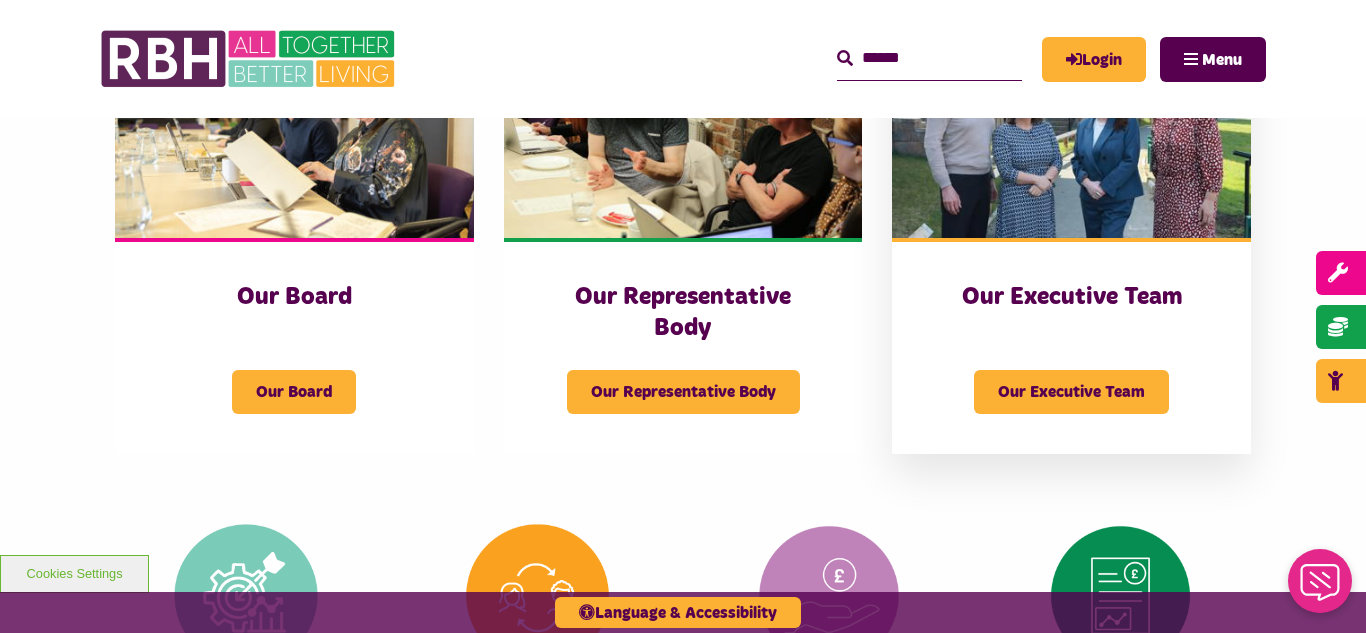 click at bounding box center (1071, 126) 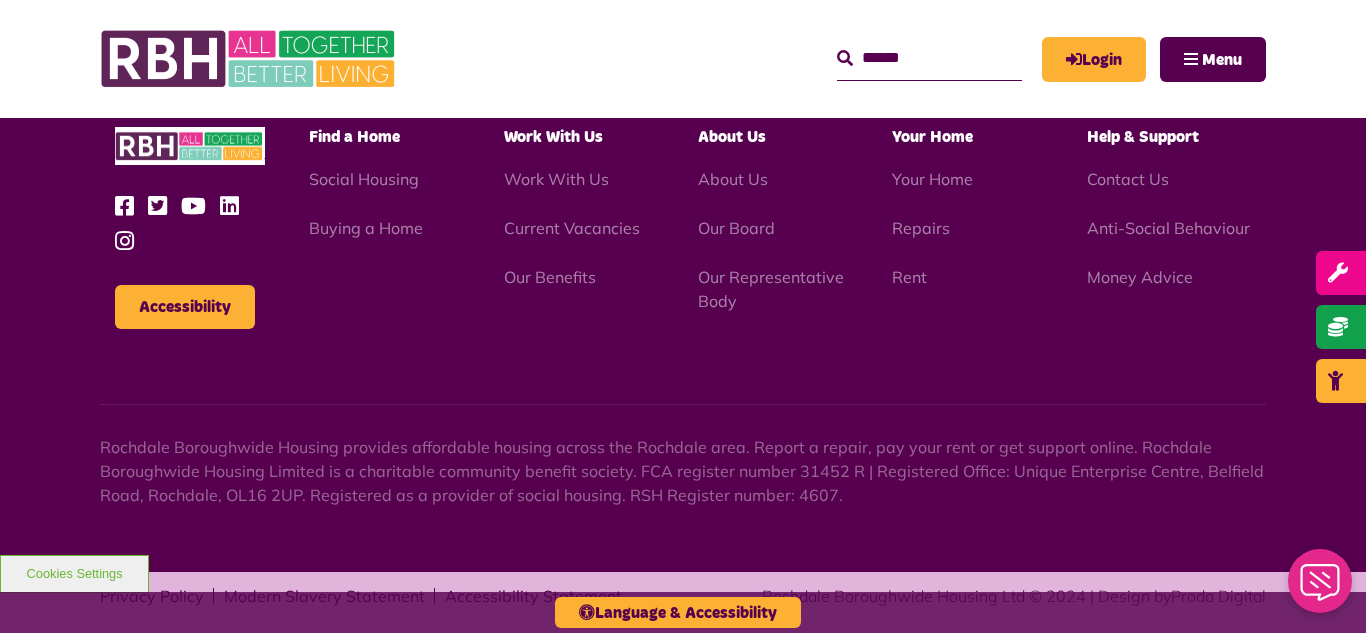 scroll, scrollTop: 1550, scrollLeft: 0, axis: vertical 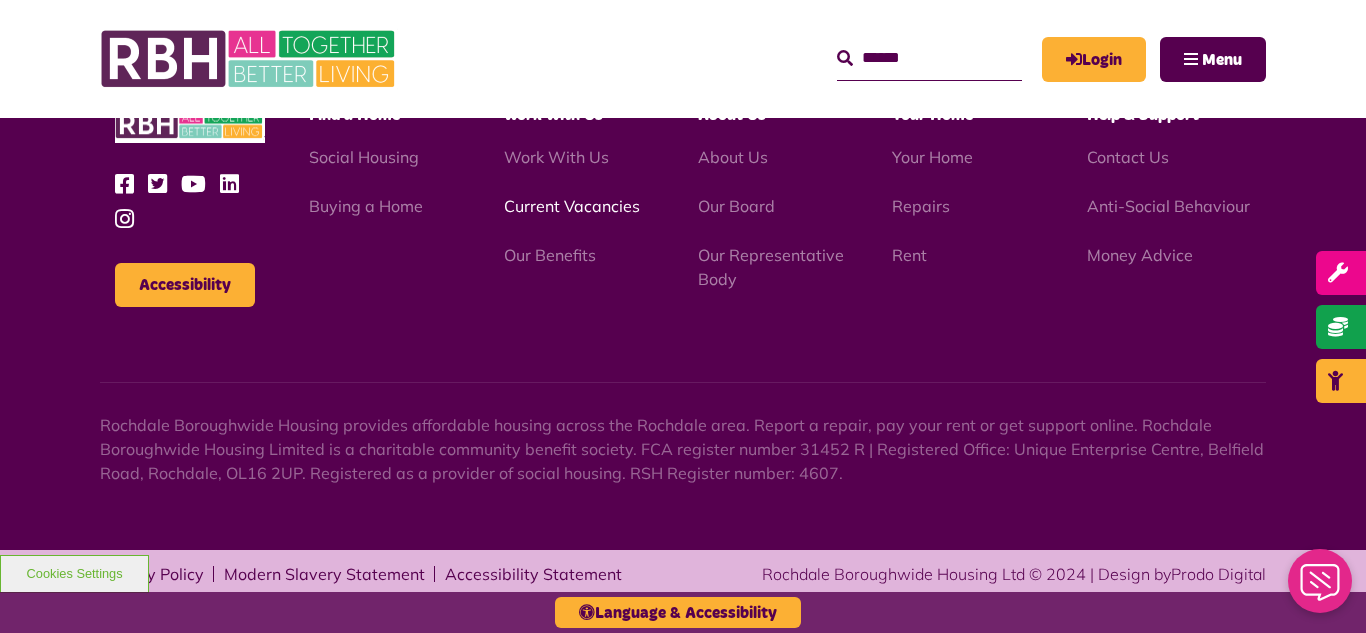 click on "Current Vacancies" at bounding box center [572, 206] 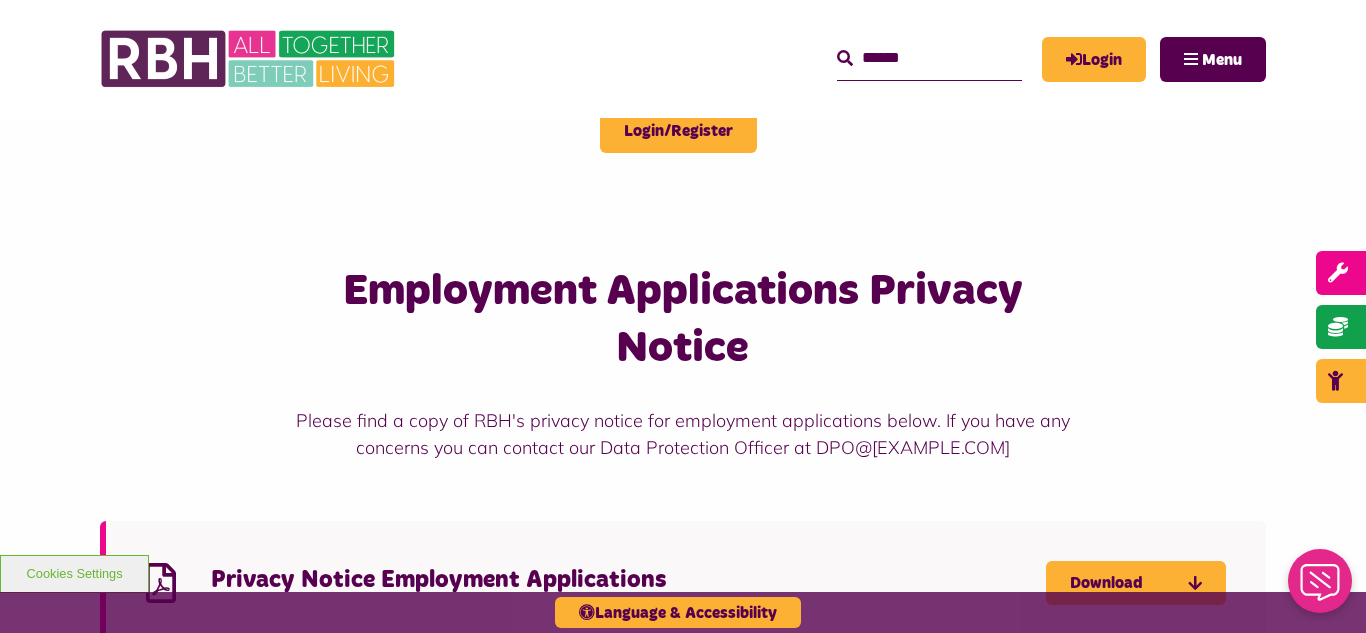 scroll, scrollTop: 1280, scrollLeft: 0, axis: vertical 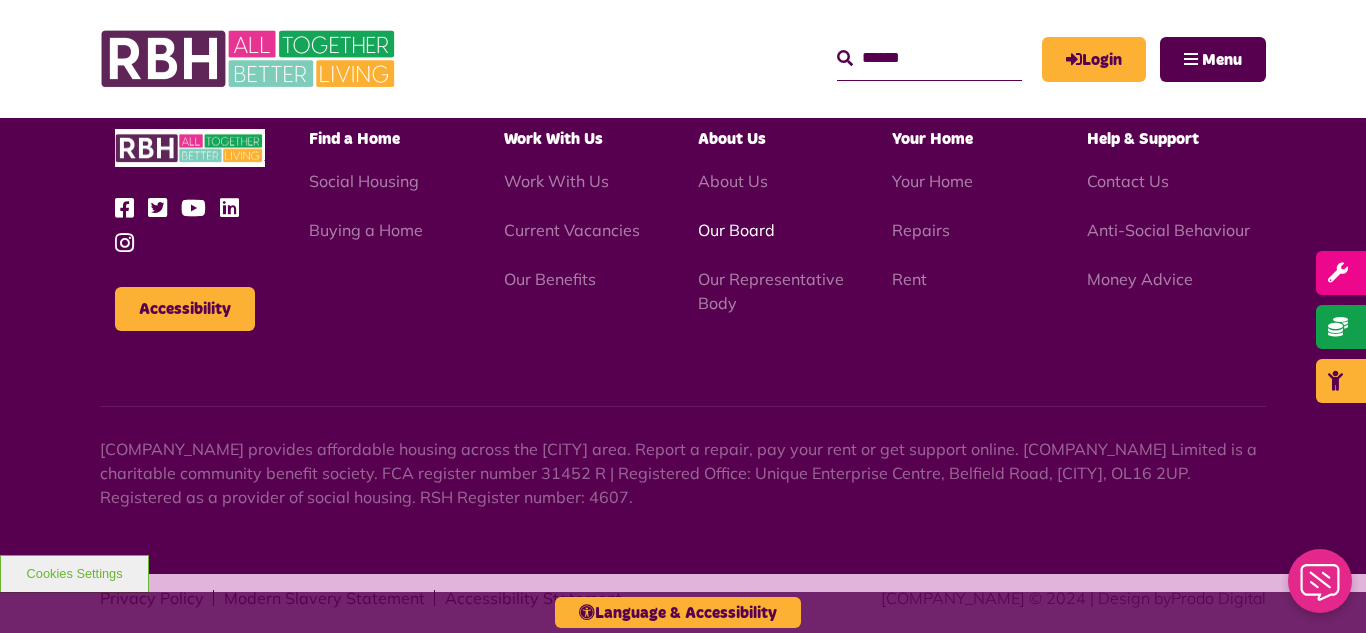 click on "Our Board" at bounding box center [736, 230] 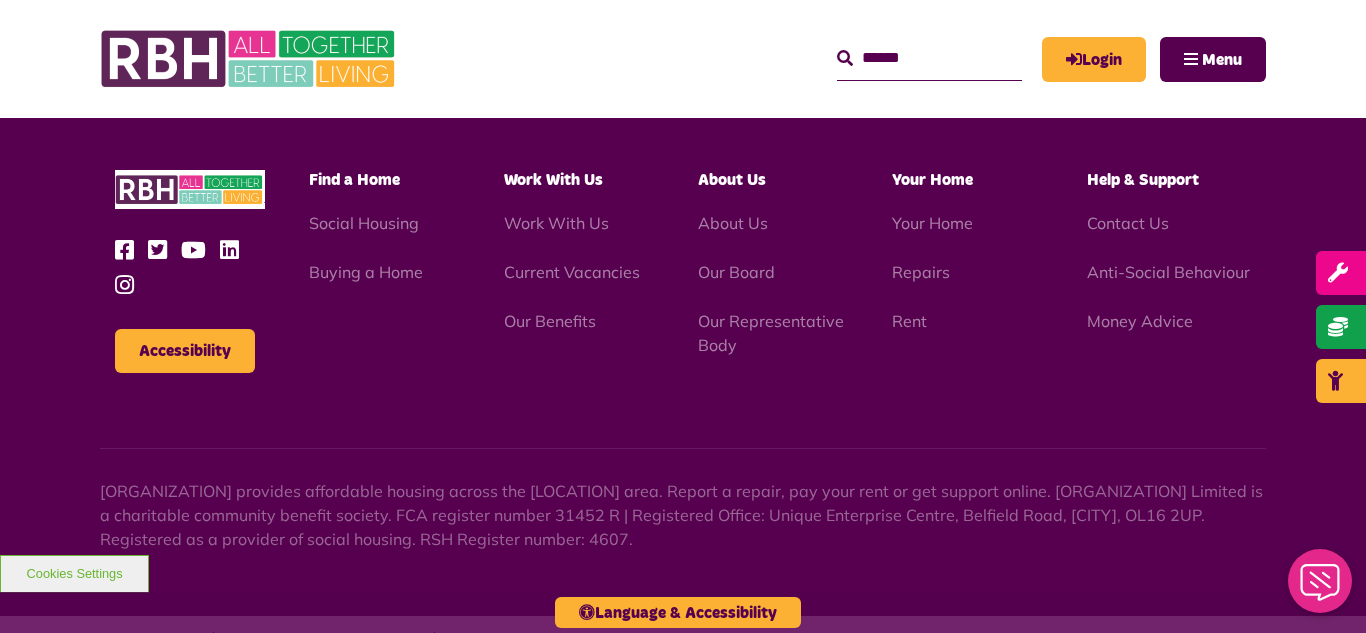 scroll, scrollTop: 5252, scrollLeft: 0, axis: vertical 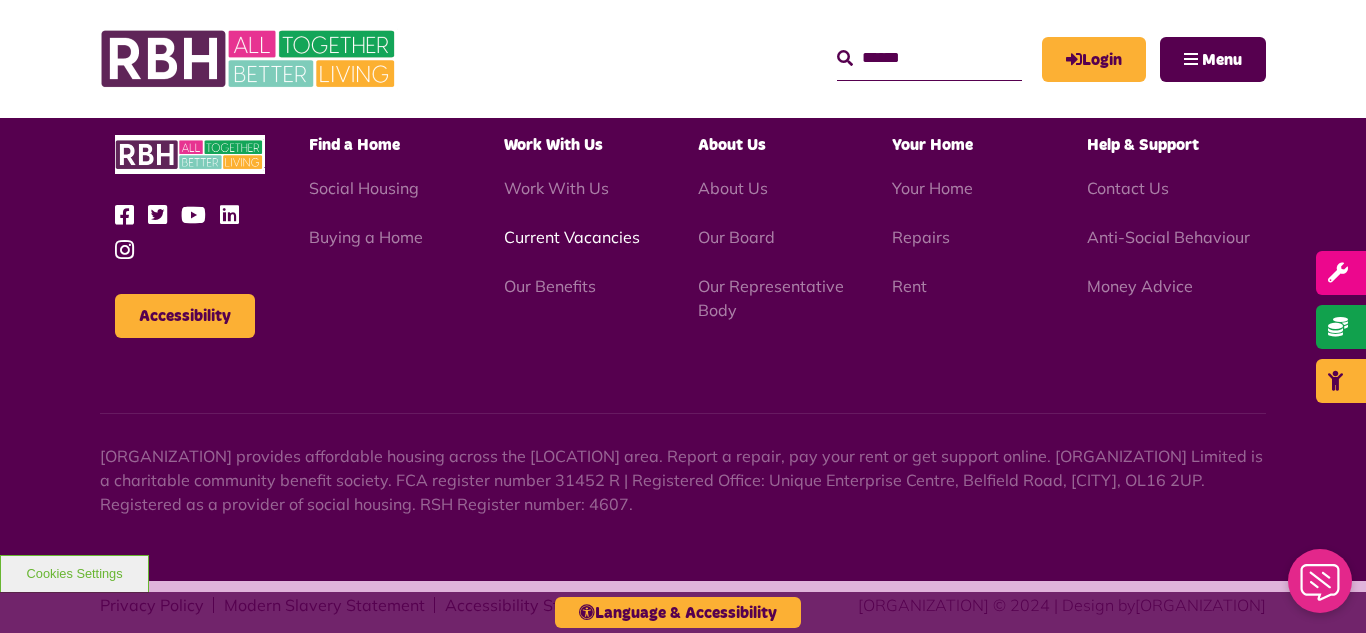 click on "Current Vacancies" at bounding box center [572, 237] 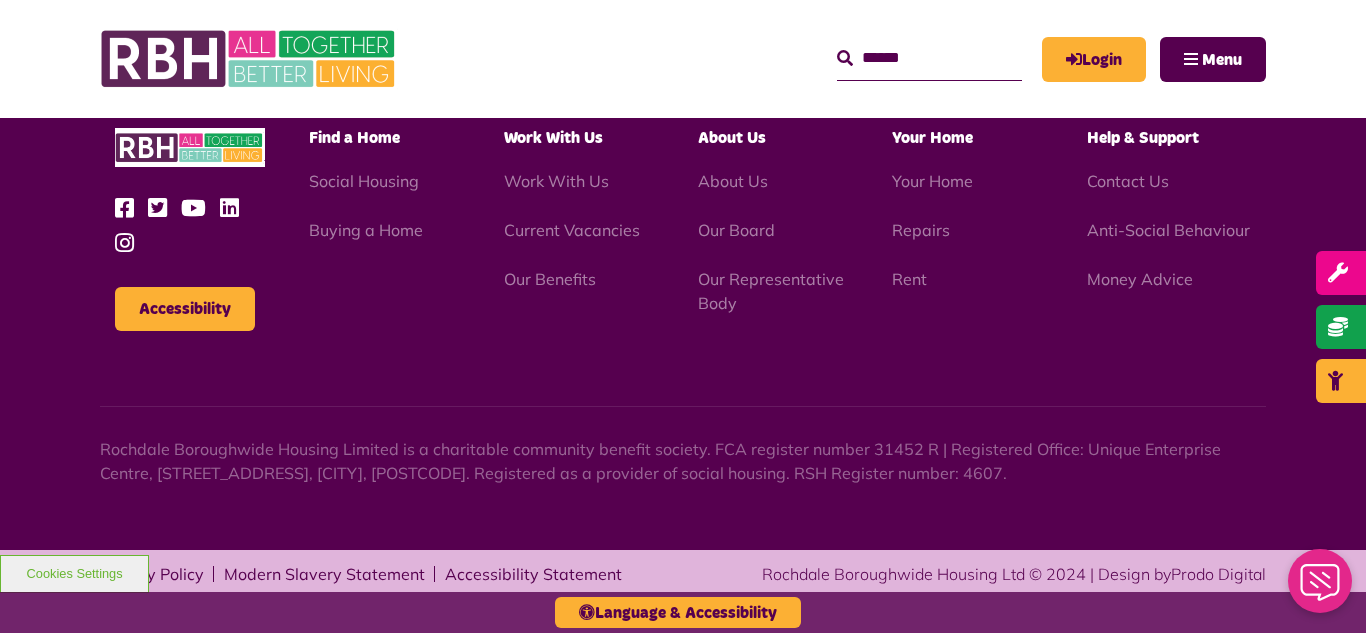 scroll, scrollTop: 2381, scrollLeft: 0, axis: vertical 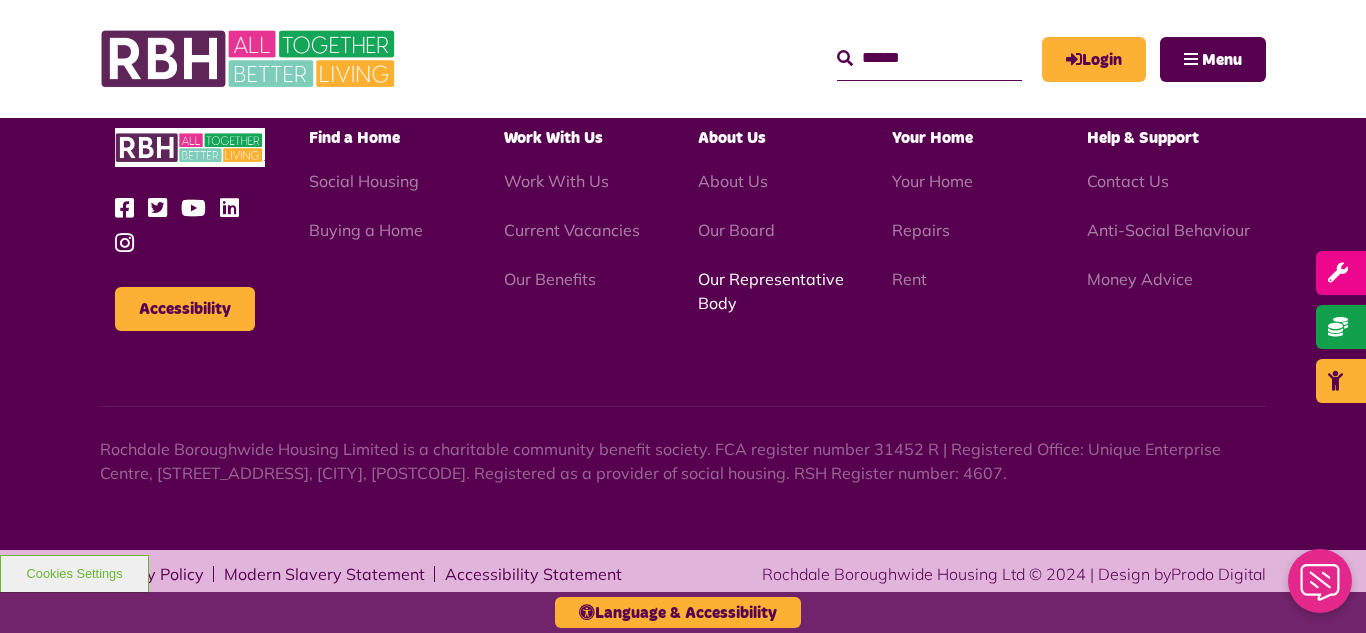 click on "Our Representative Body" at bounding box center [771, 291] 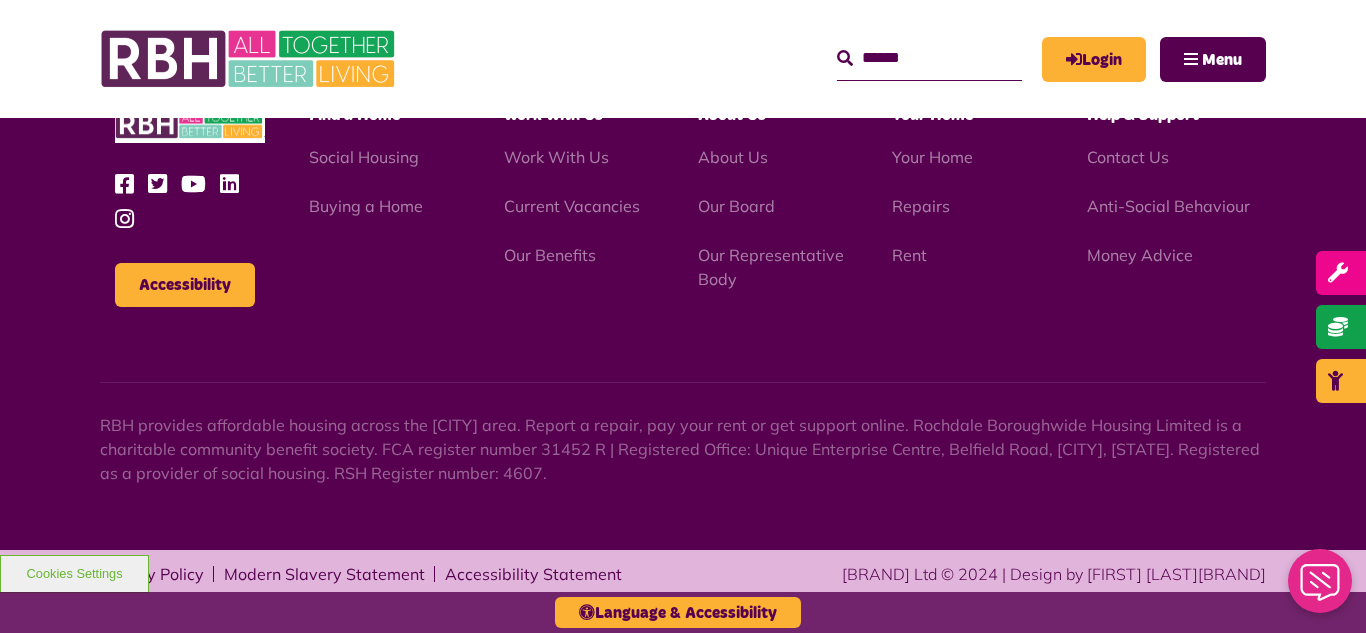 scroll, scrollTop: 6231, scrollLeft: 0, axis: vertical 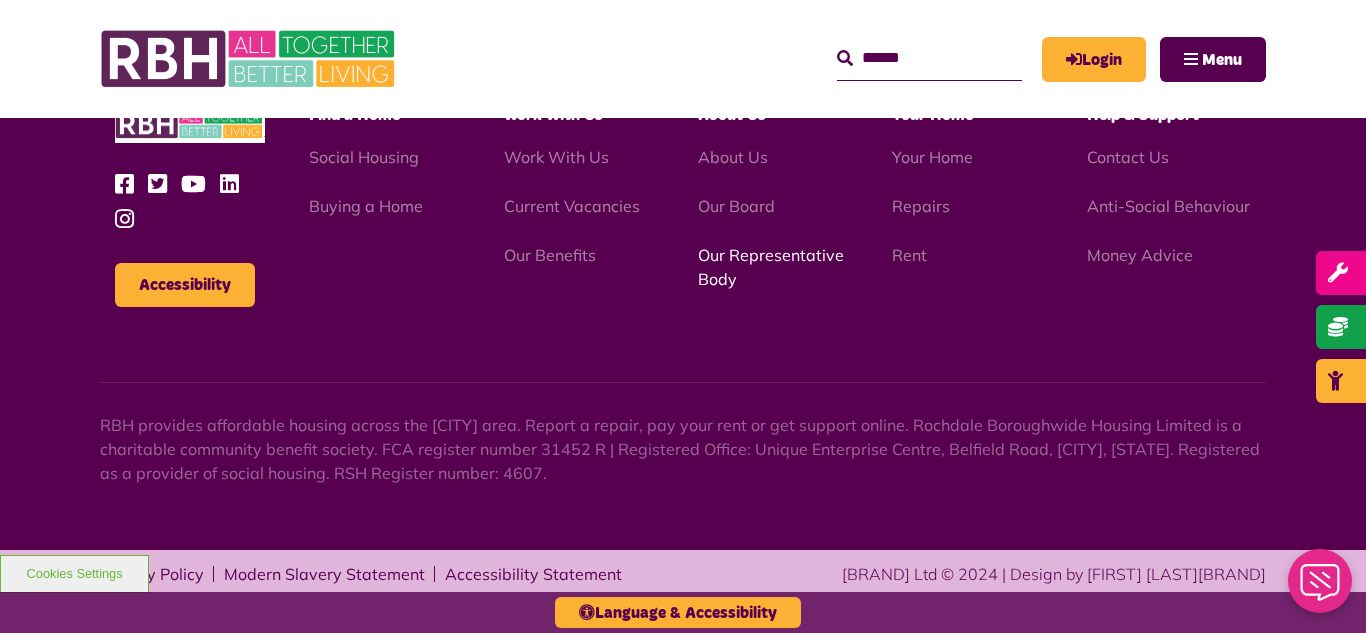 click on "Our Representative Body" at bounding box center [771, 267] 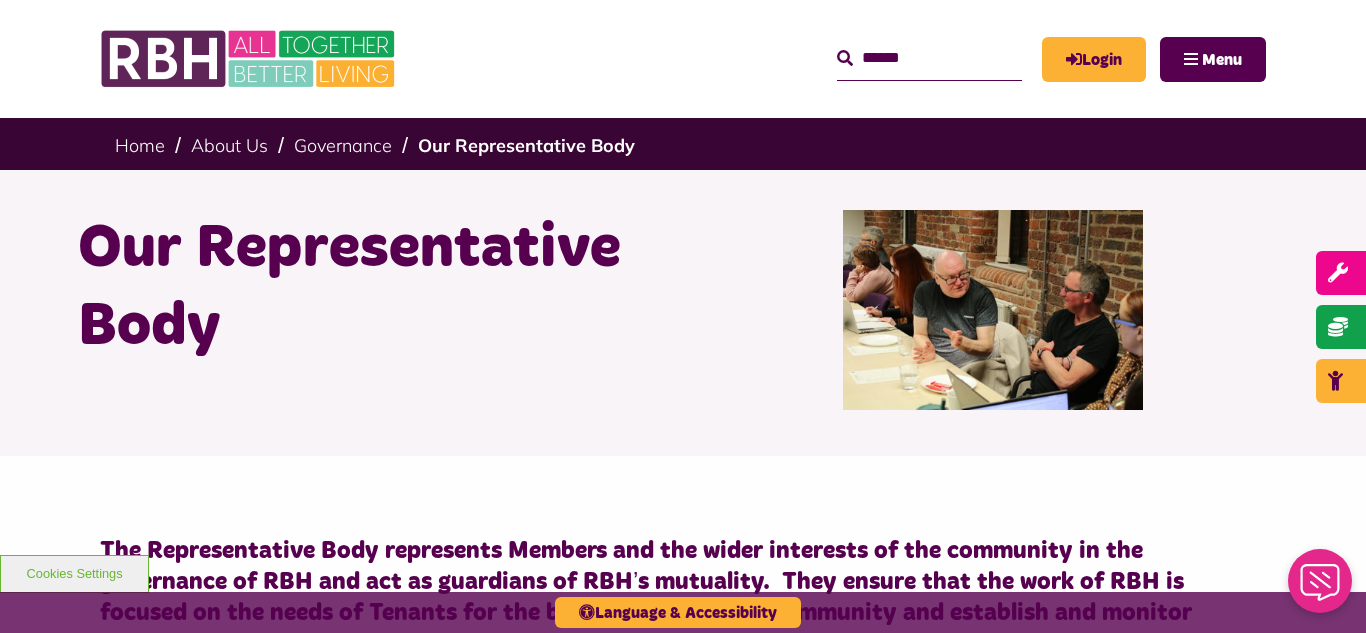 scroll, scrollTop: 0, scrollLeft: 0, axis: both 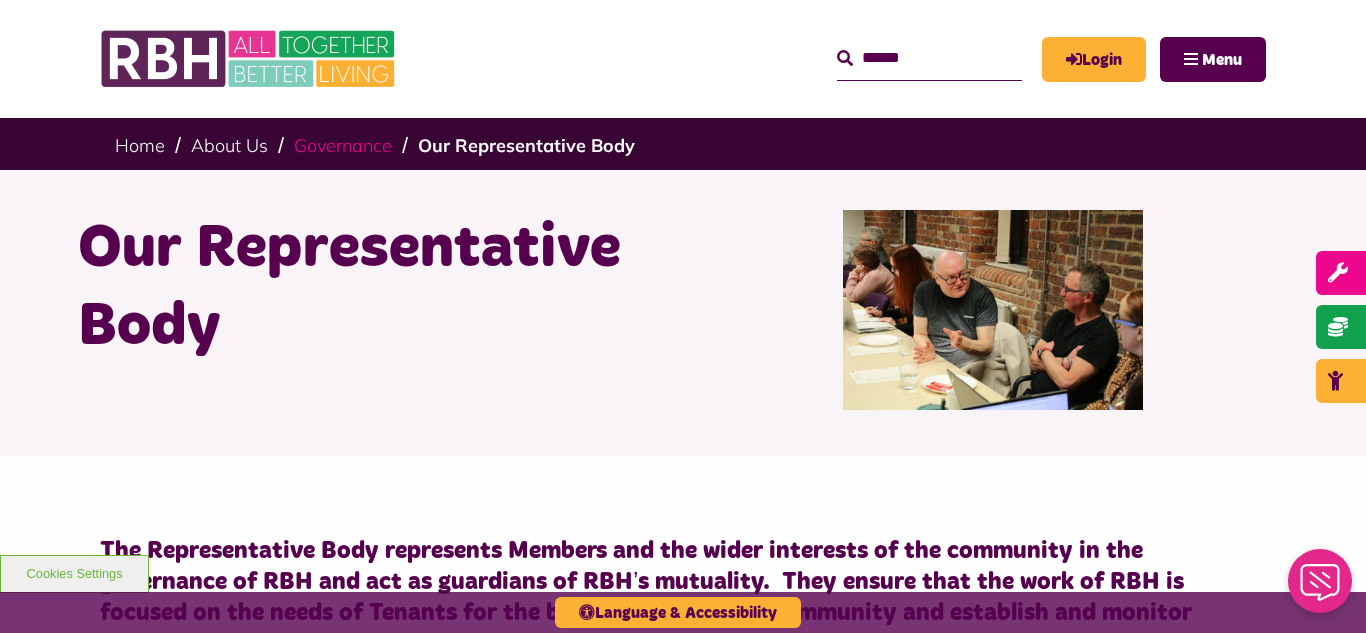 click on "Governance" at bounding box center [343, 145] 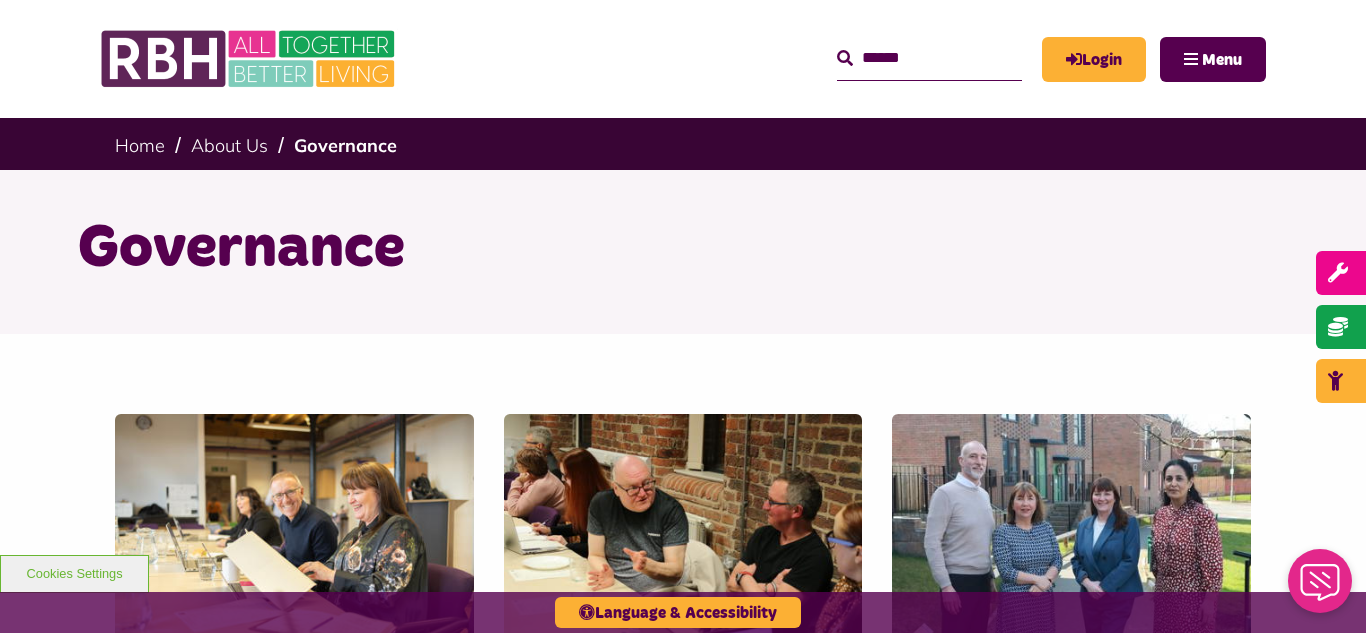 scroll, scrollTop: 0, scrollLeft: 0, axis: both 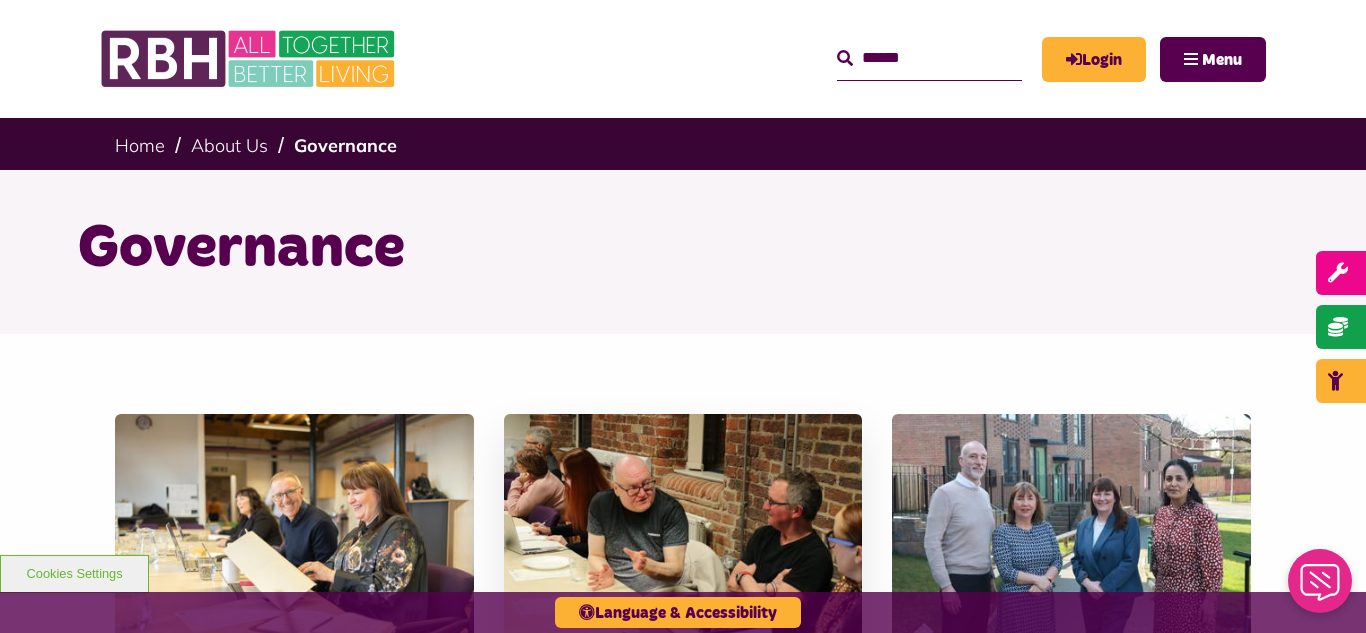 click at bounding box center (683, 526) 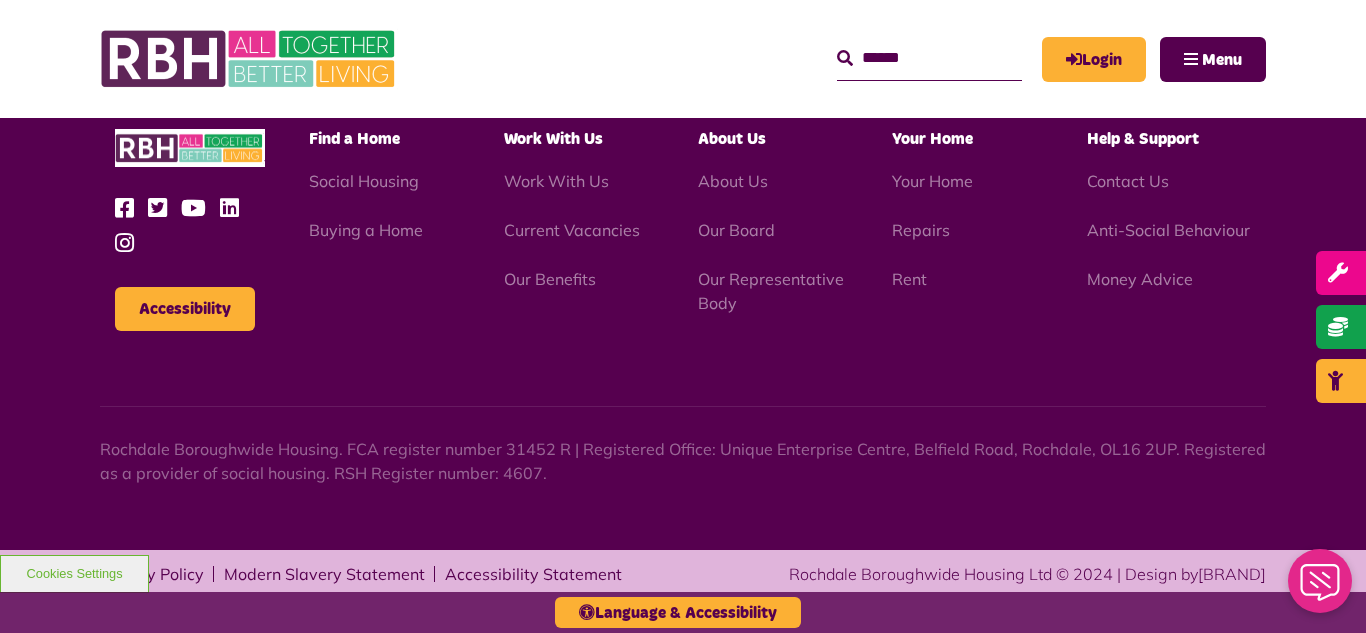 scroll, scrollTop: 6231, scrollLeft: 0, axis: vertical 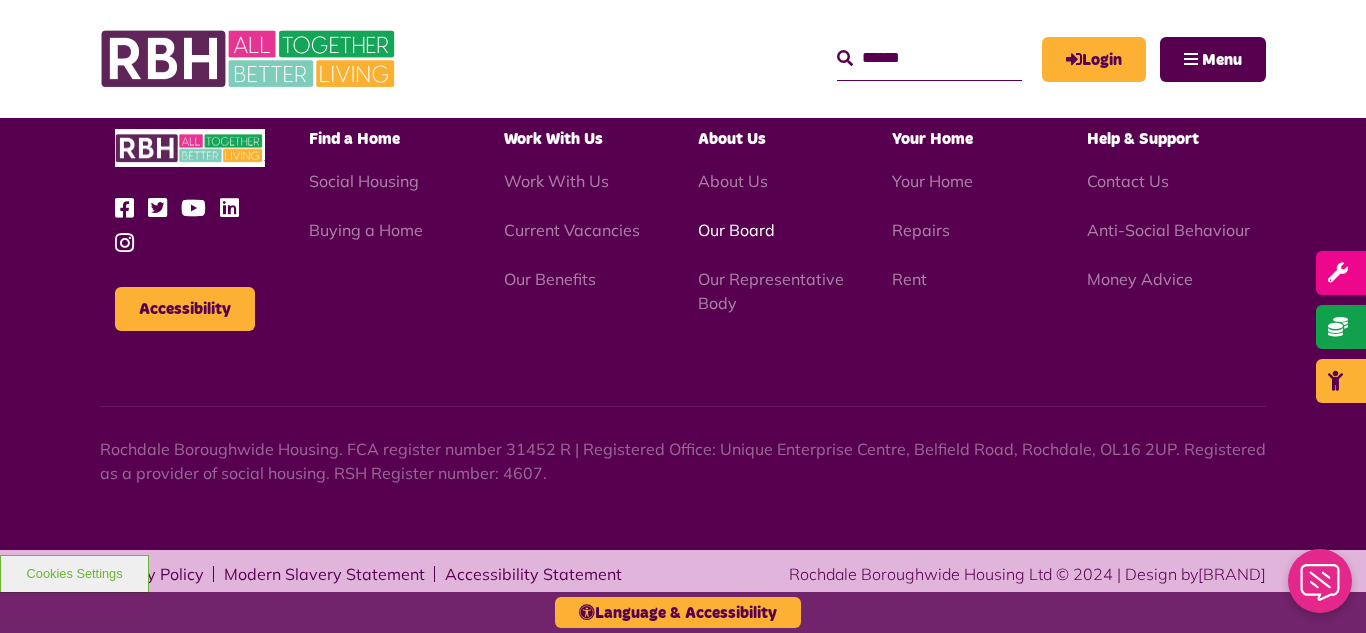 click on "Our Board" at bounding box center [736, 230] 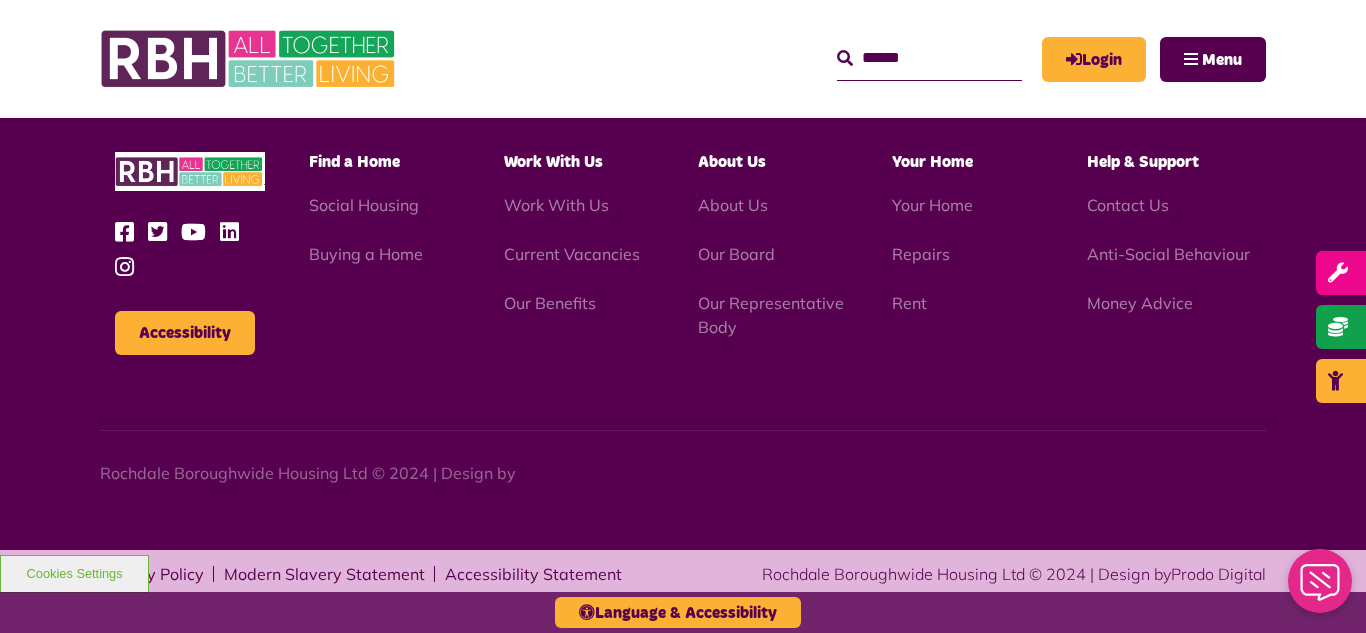 scroll, scrollTop: 5252, scrollLeft: 0, axis: vertical 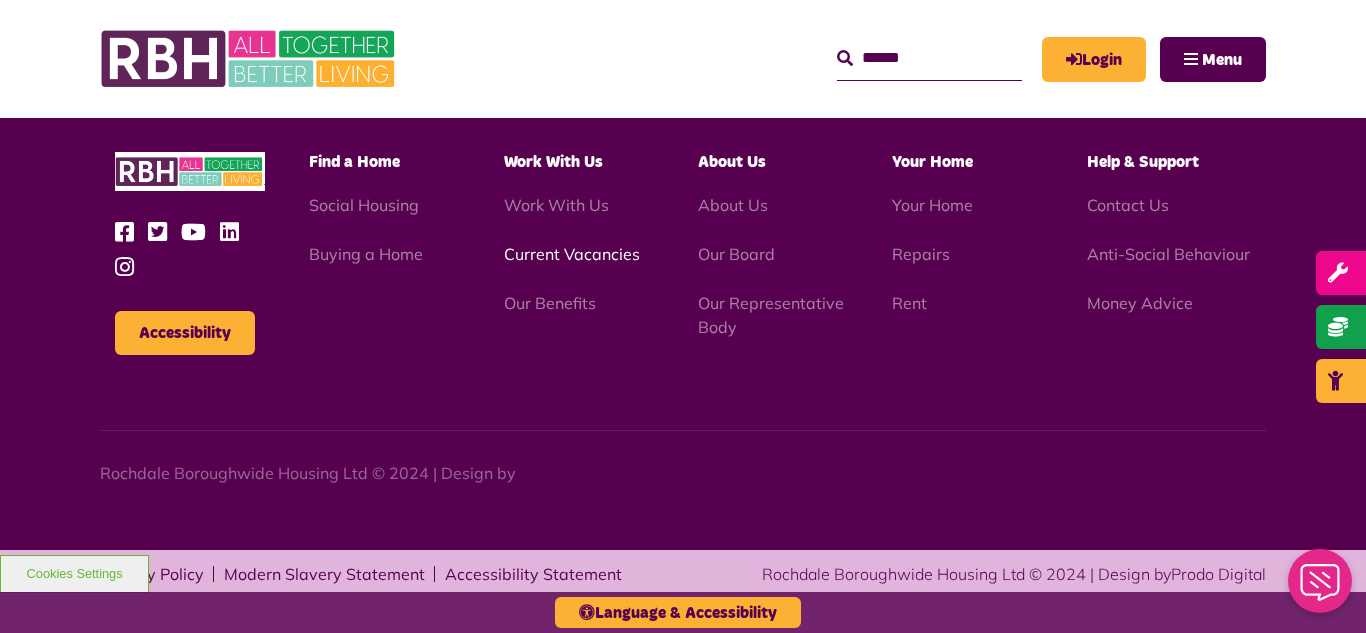 click on "Current Vacancies" at bounding box center (572, 254) 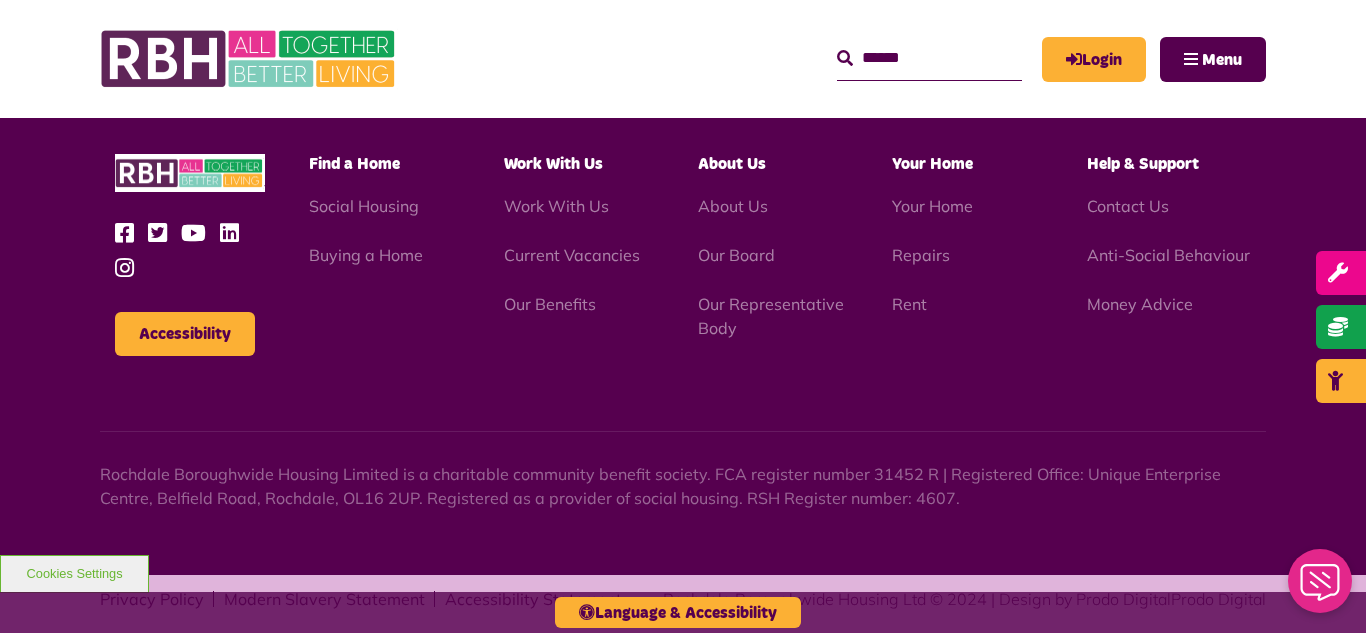 scroll, scrollTop: 2381, scrollLeft: 0, axis: vertical 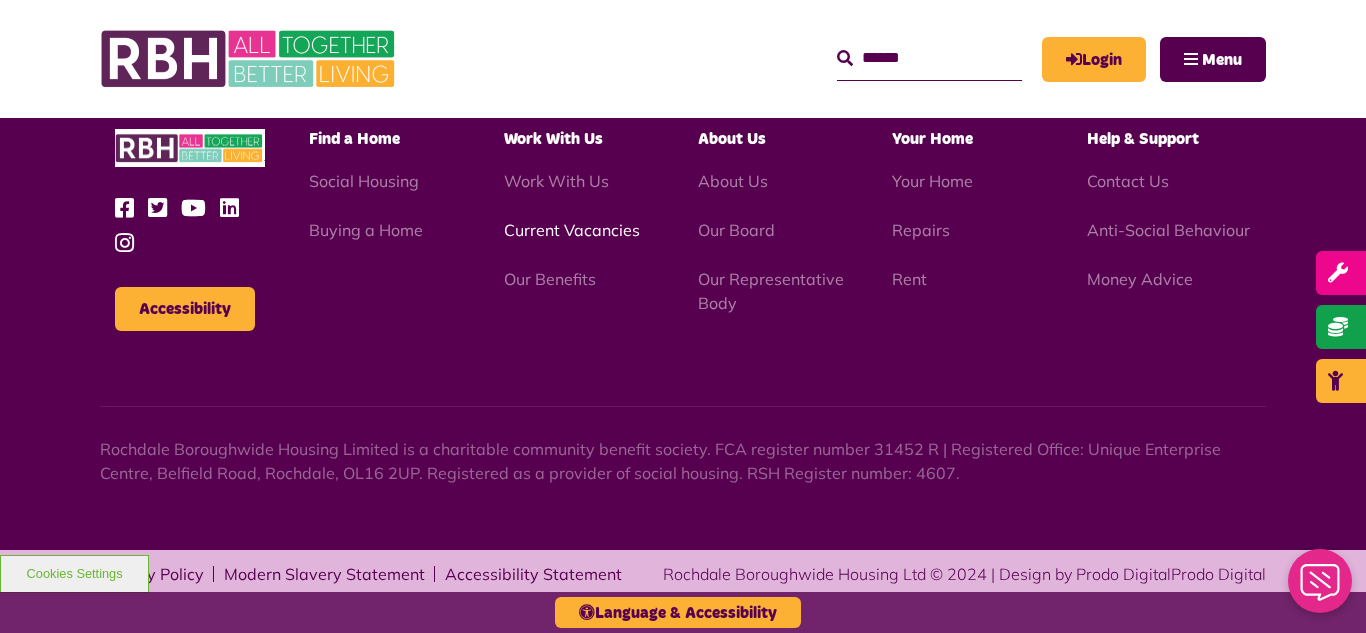 click on "Current Vacancies" at bounding box center [572, 230] 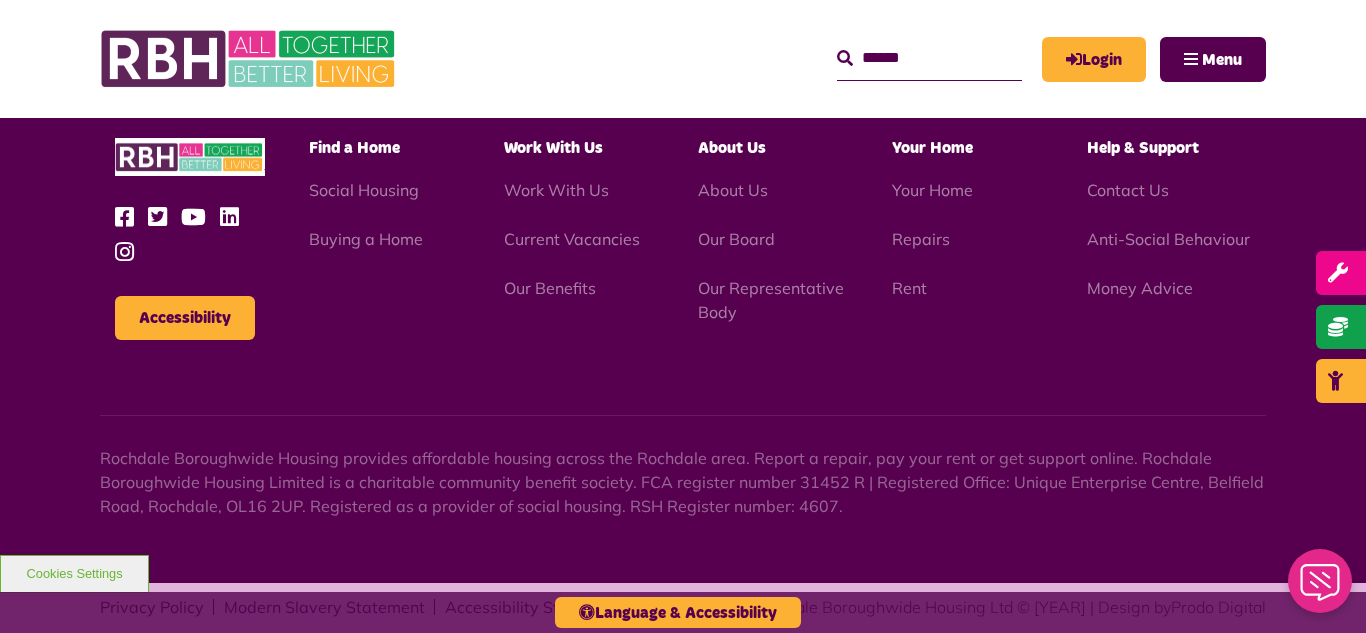 scroll, scrollTop: 2381, scrollLeft: 0, axis: vertical 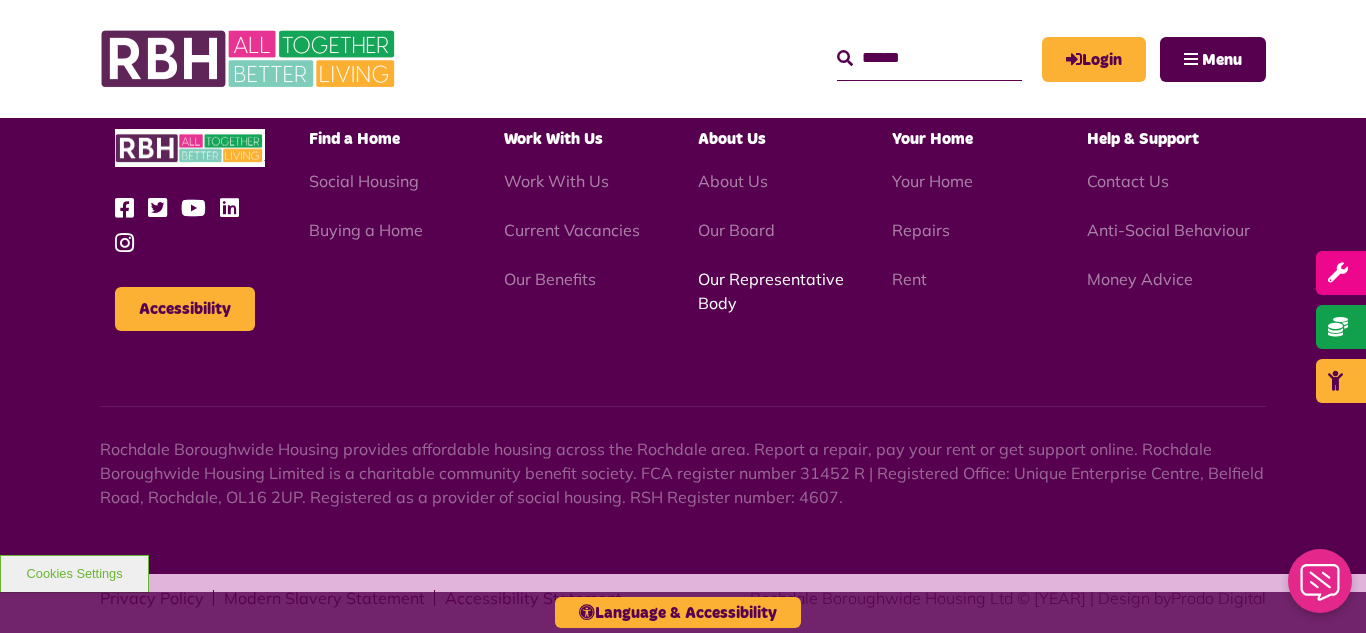 click on "Our Representative Body" at bounding box center (771, 291) 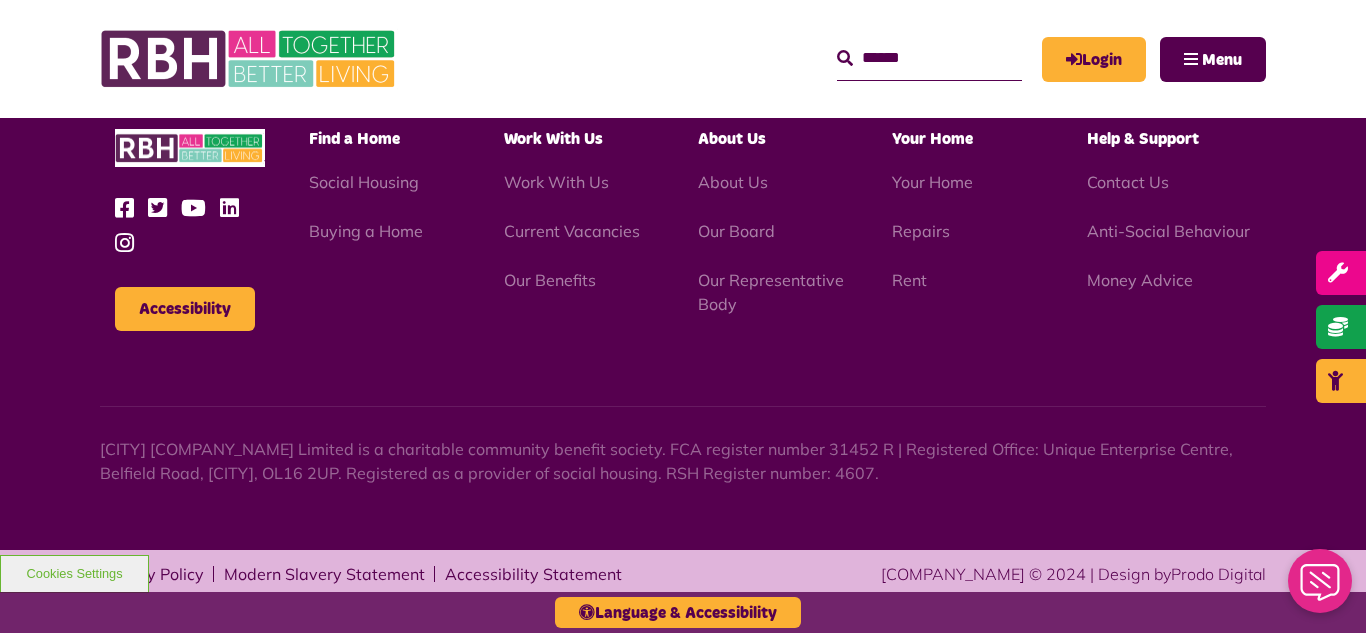 scroll, scrollTop: 6231, scrollLeft: 0, axis: vertical 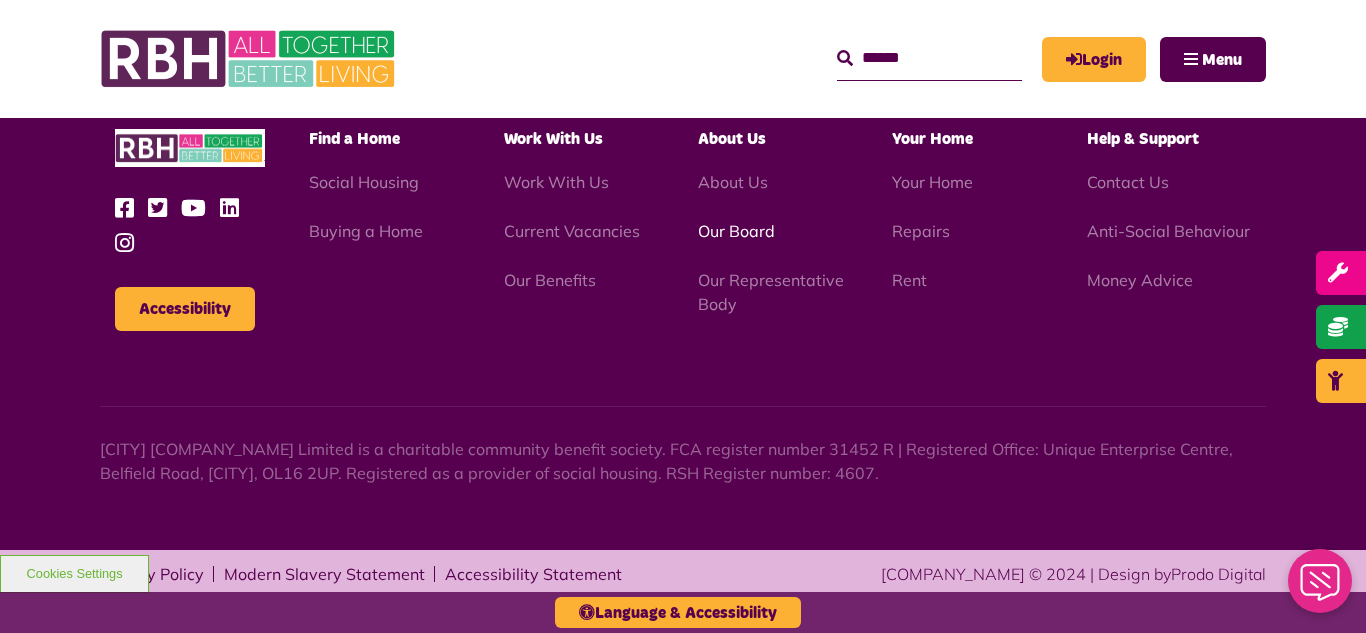 click on "Our Board" at bounding box center (736, 231) 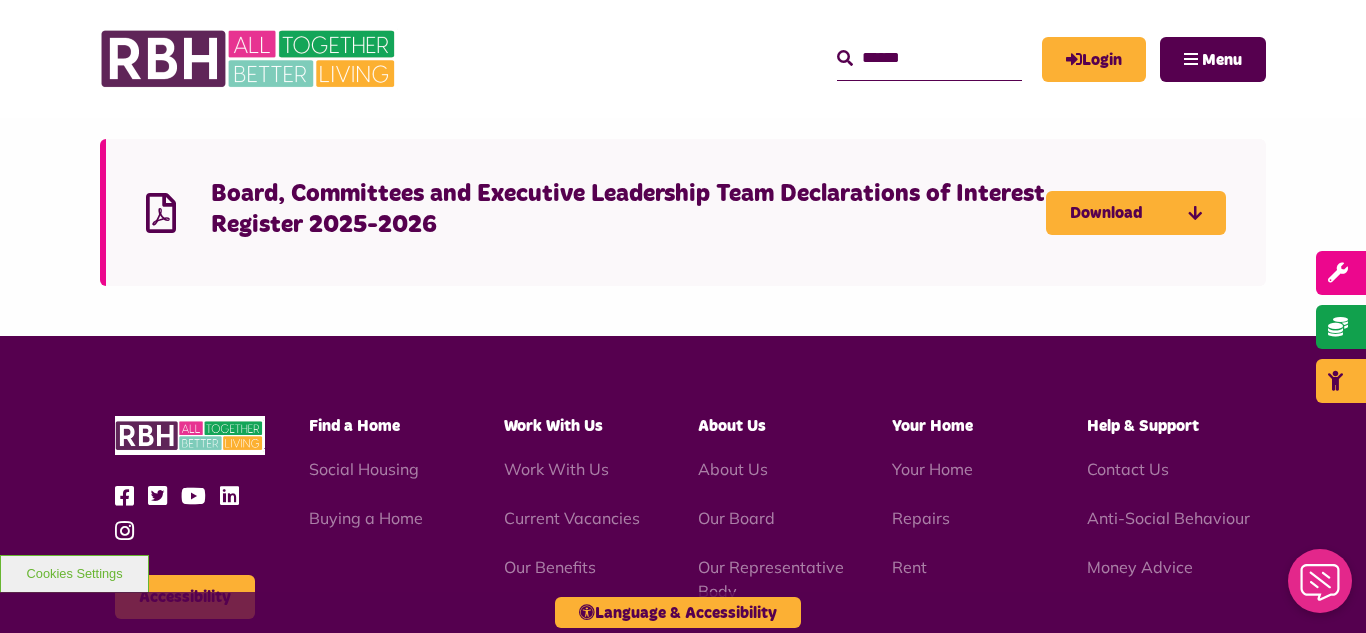scroll, scrollTop: 5000, scrollLeft: 0, axis: vertical 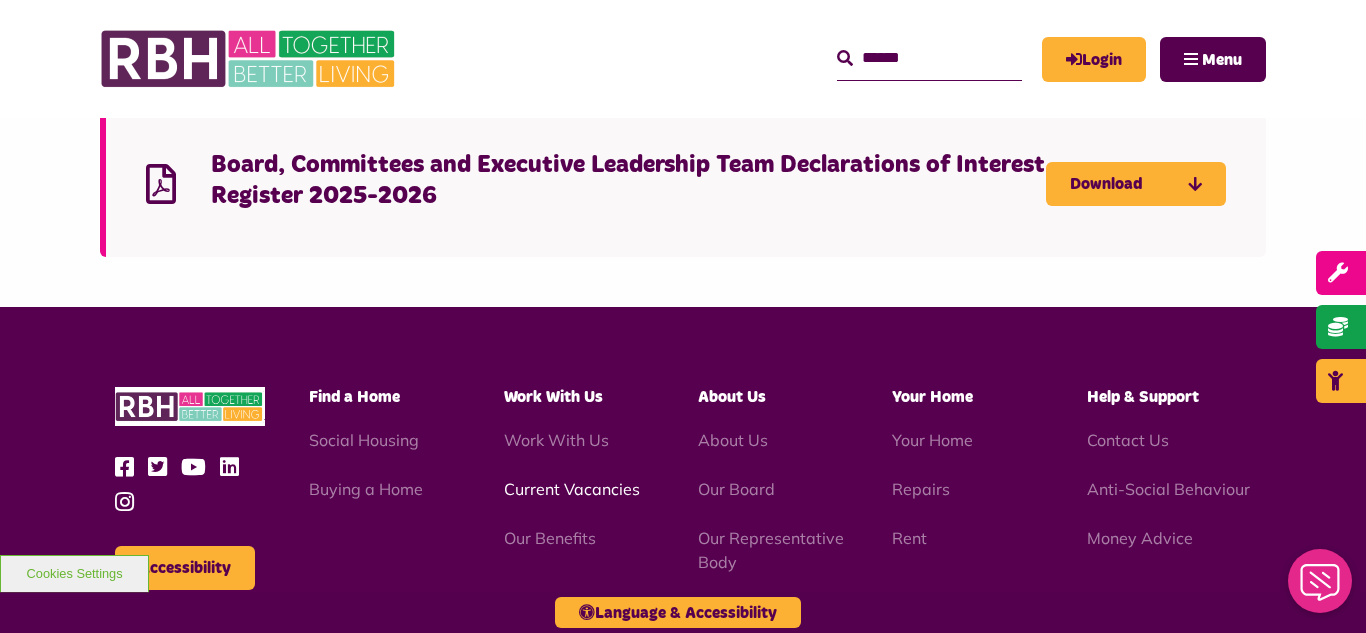 click on "Current Vacancies" at bounding box center (572, 489) 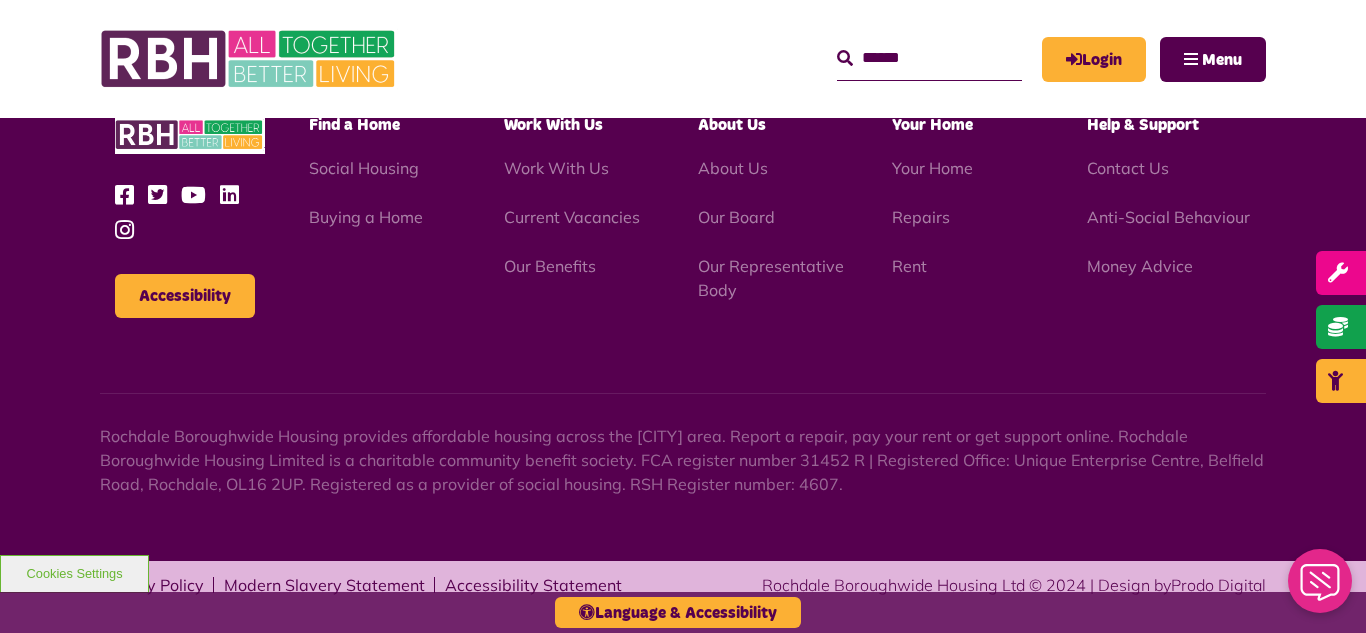 scroll, scrollTop: 2381, scrollLeft: 0, axis: vertical 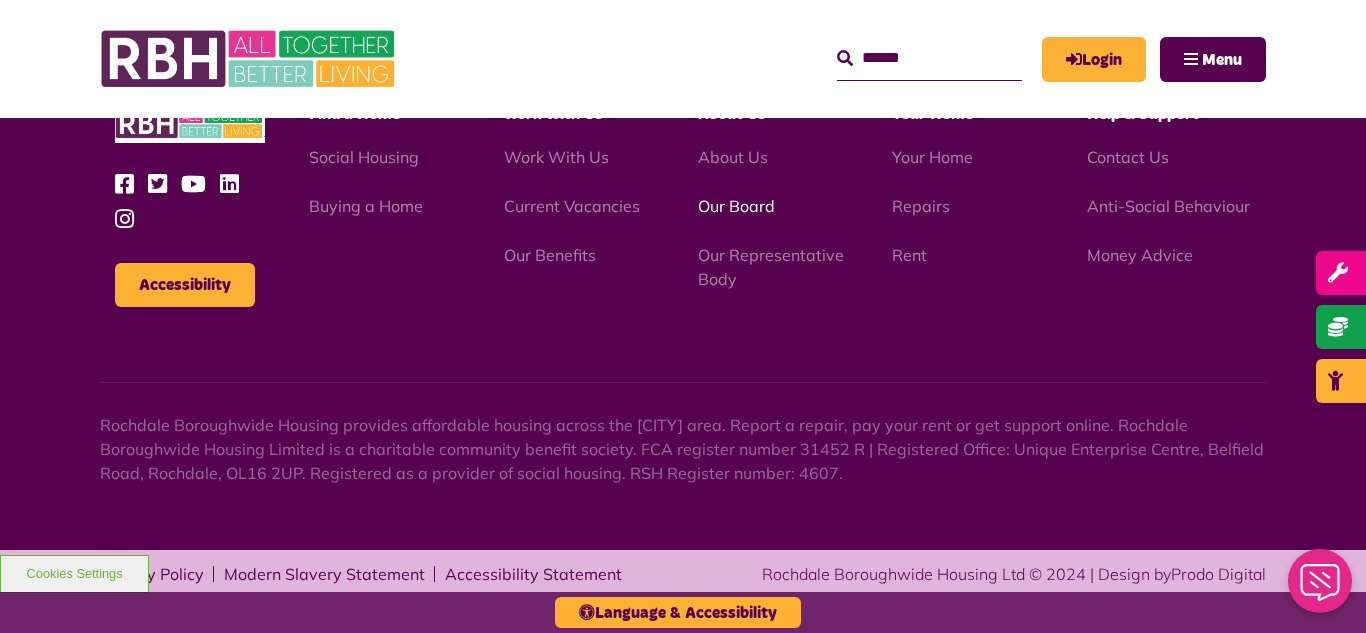 click on "Our Board" at bounding box center [736, 206] 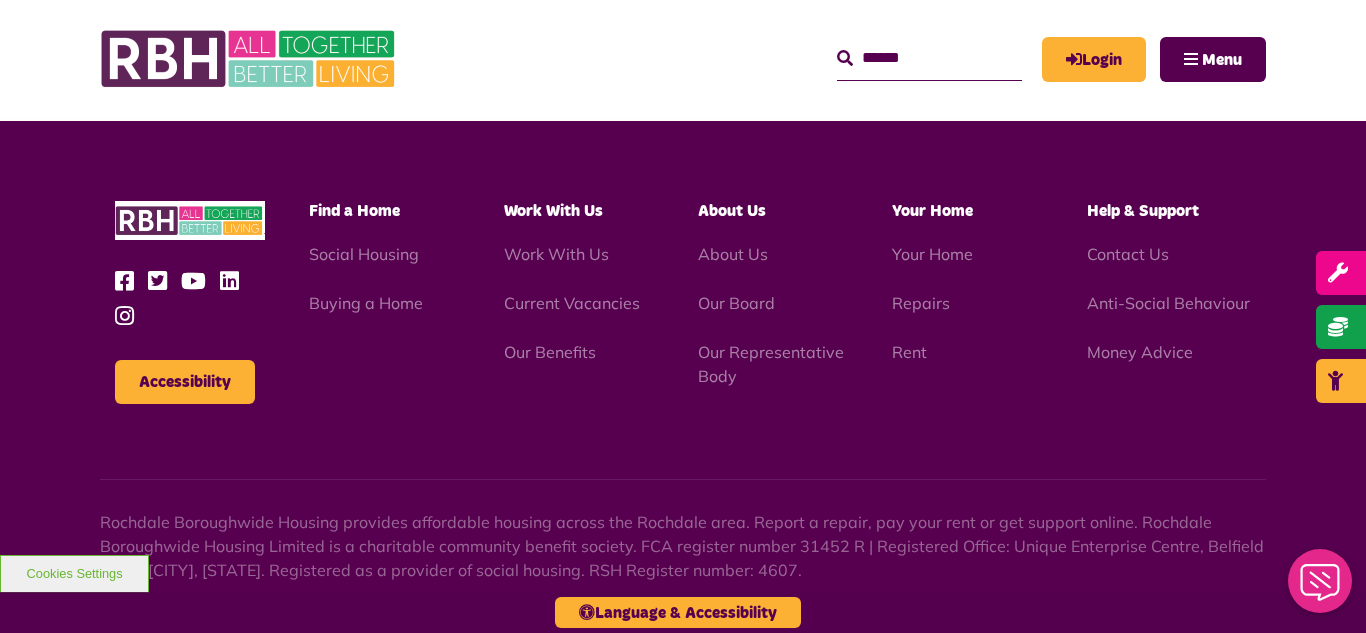 scroll, scrollTop: 5252, scrollLeft: 0, axis: vertical 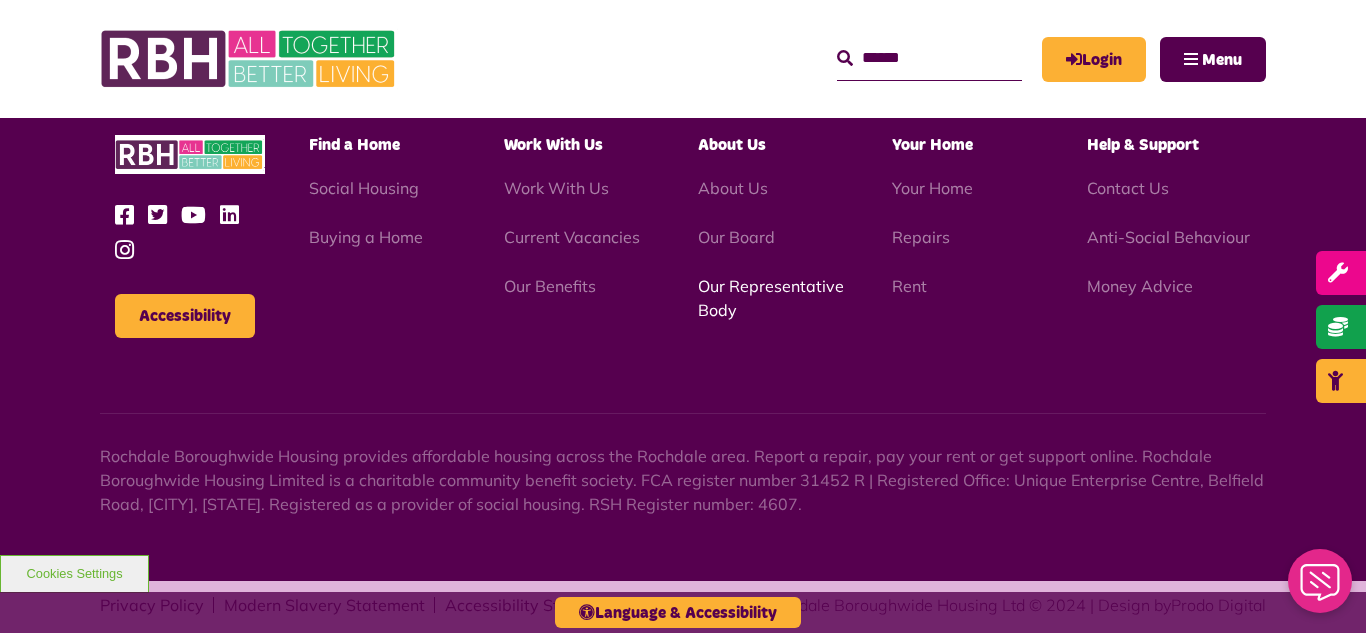 click on "Our Representative Body" at bounding box center (771, 298) 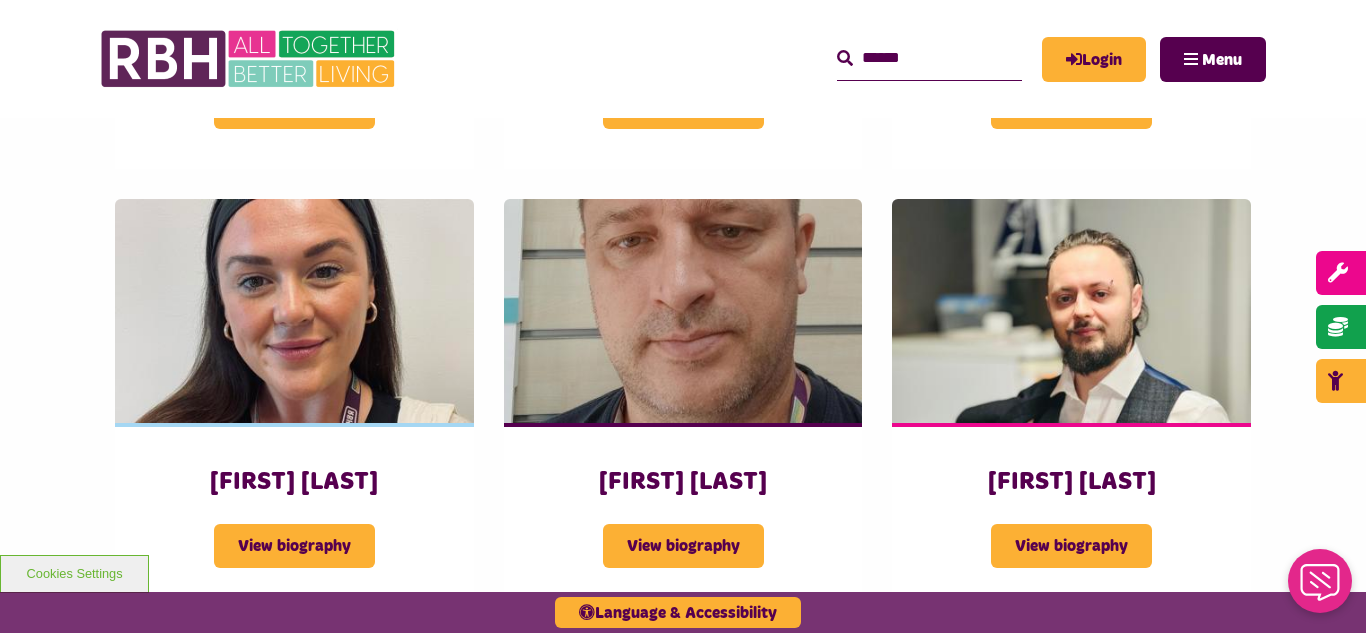 scroll, scrollTop: 4071, scrollLeft: 0, axis: vertical 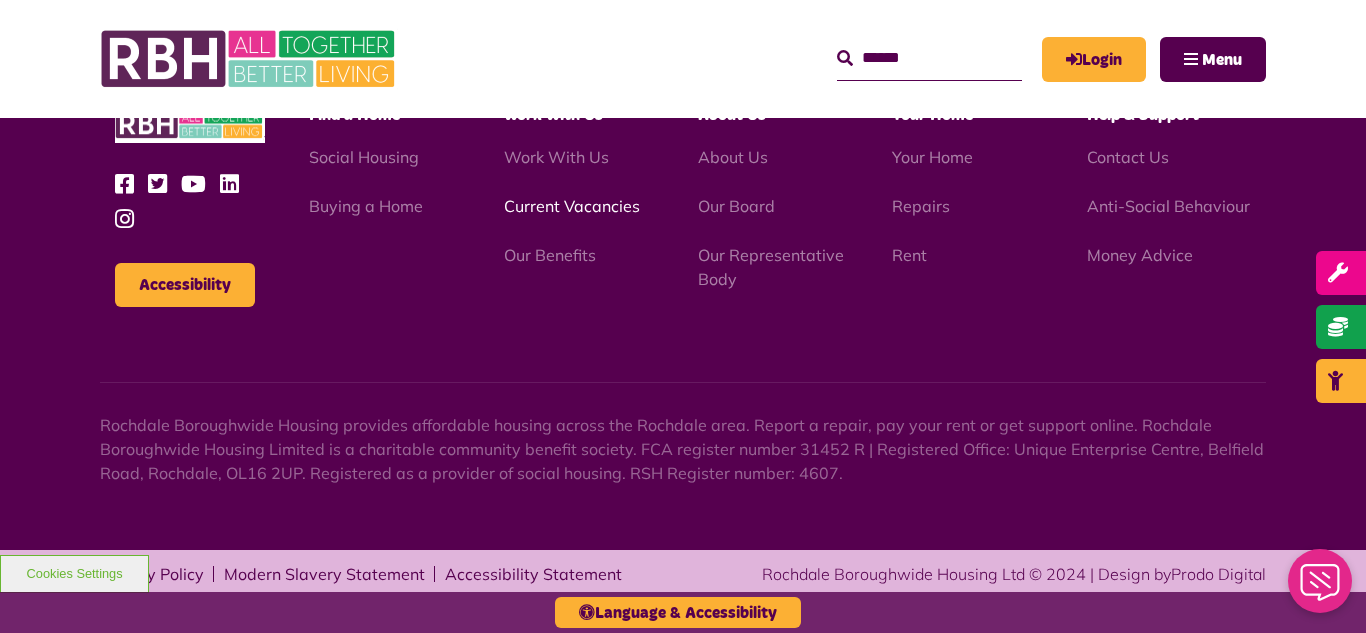 click on "Current Vacancies" at bounding box center [572, 206] 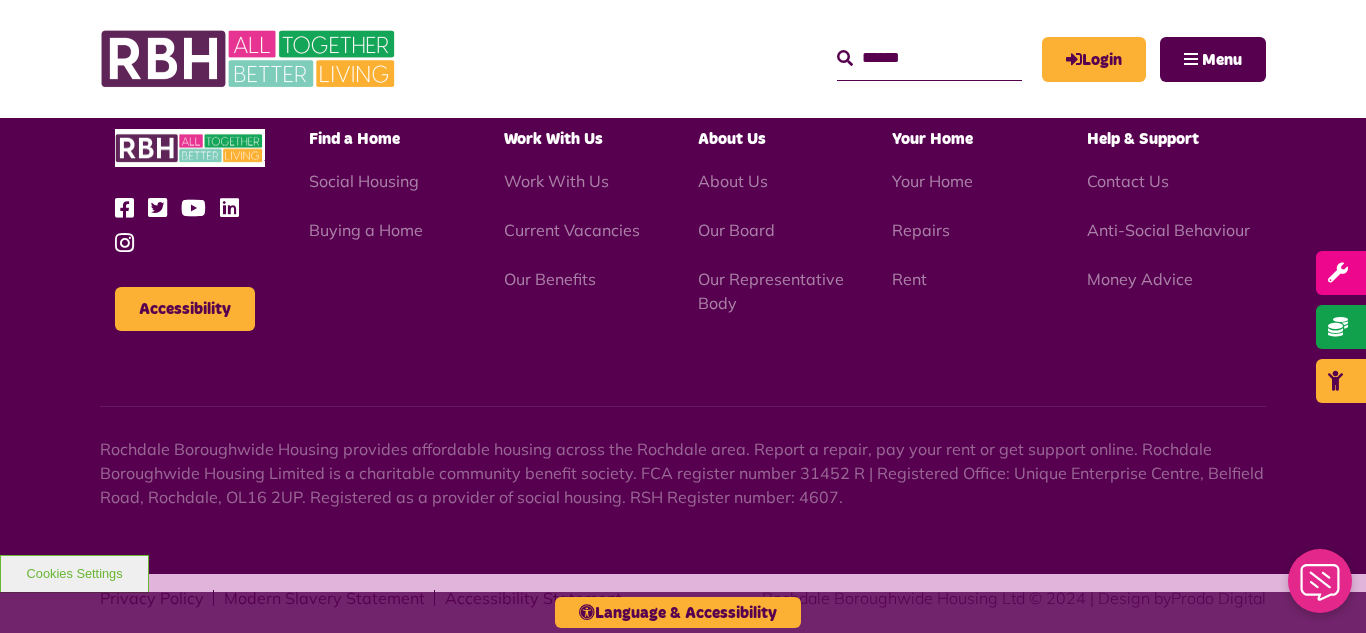 scroll, scrollTop: 2381, scrollLeft: 0, axis: vertical 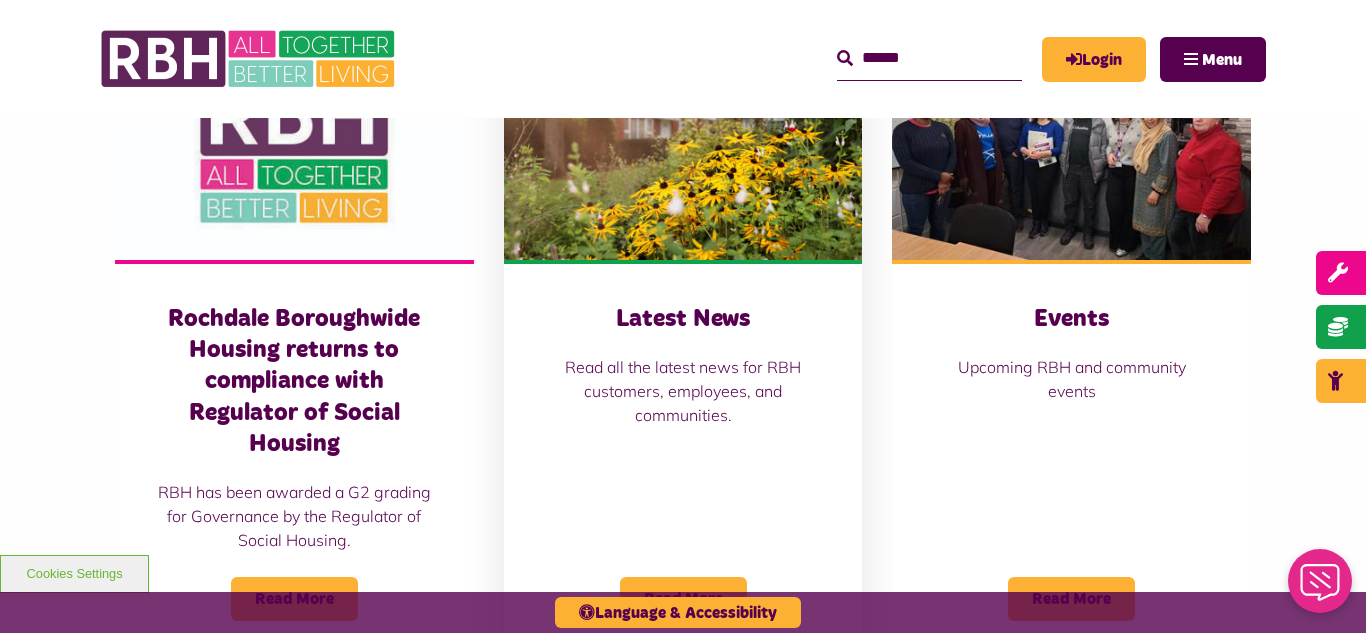 click at bounding box center [683, 148] 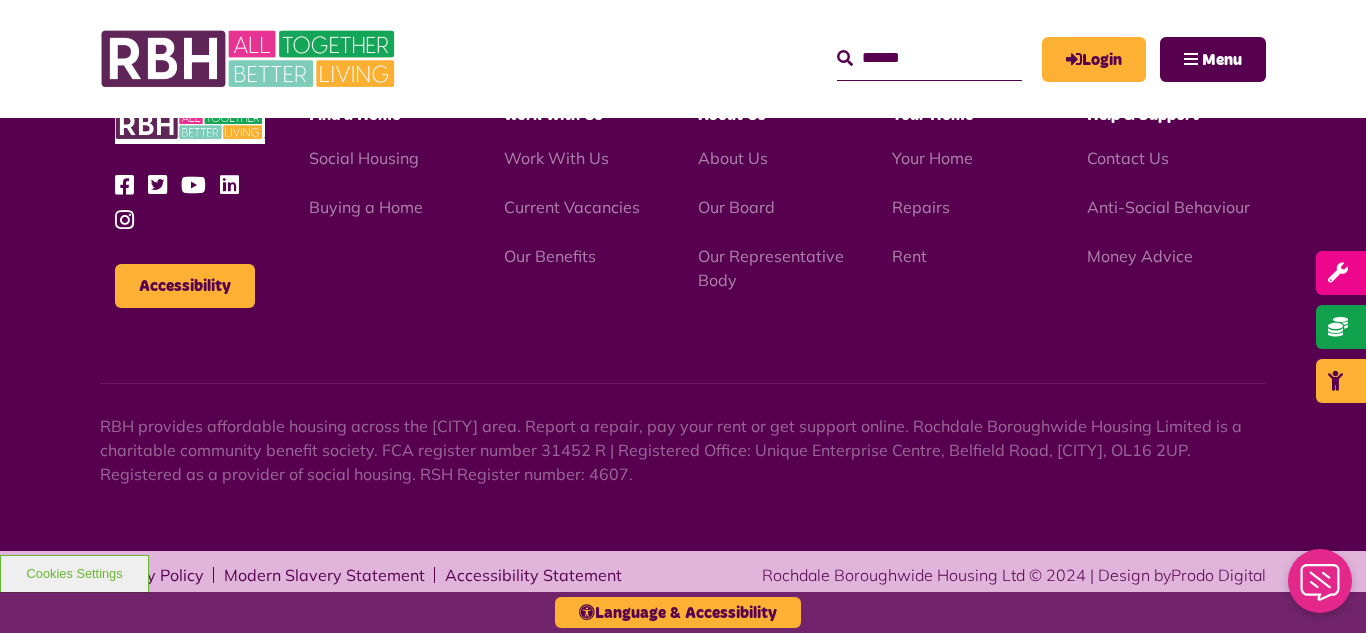 scroll, scrollTop: 1477, scrollLeft: 0, axis: vertical 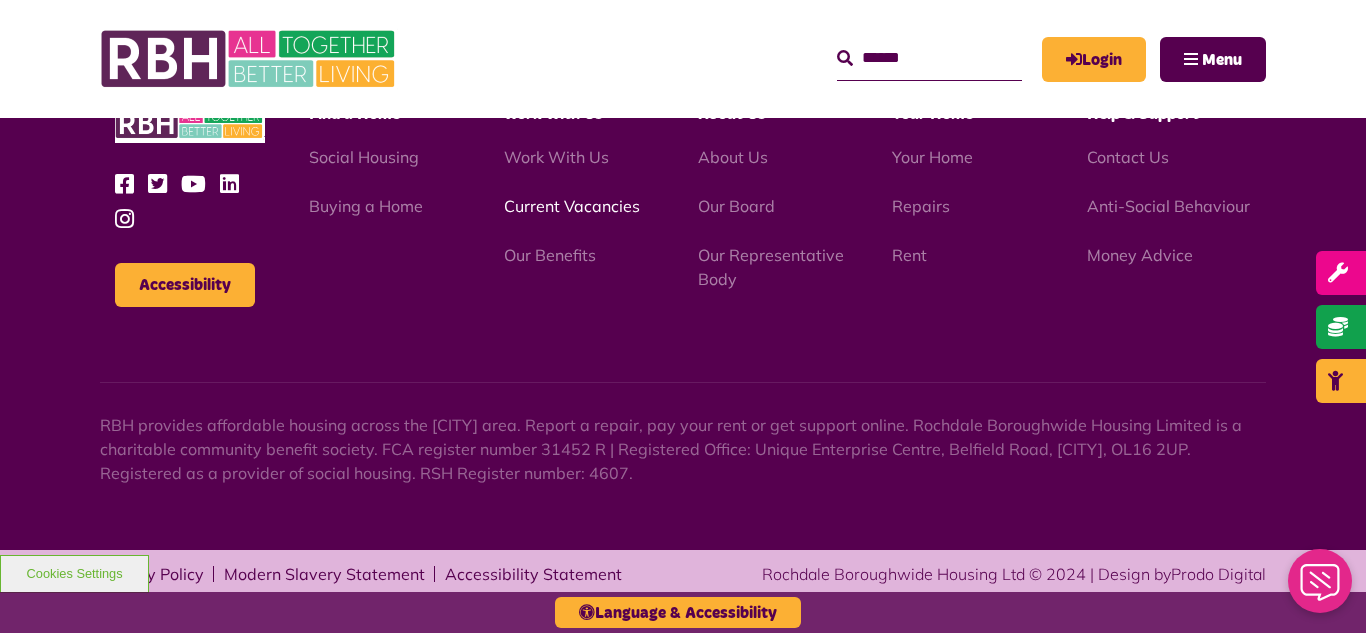 click on "Current Vacancies" at bounding box center (572, 206) 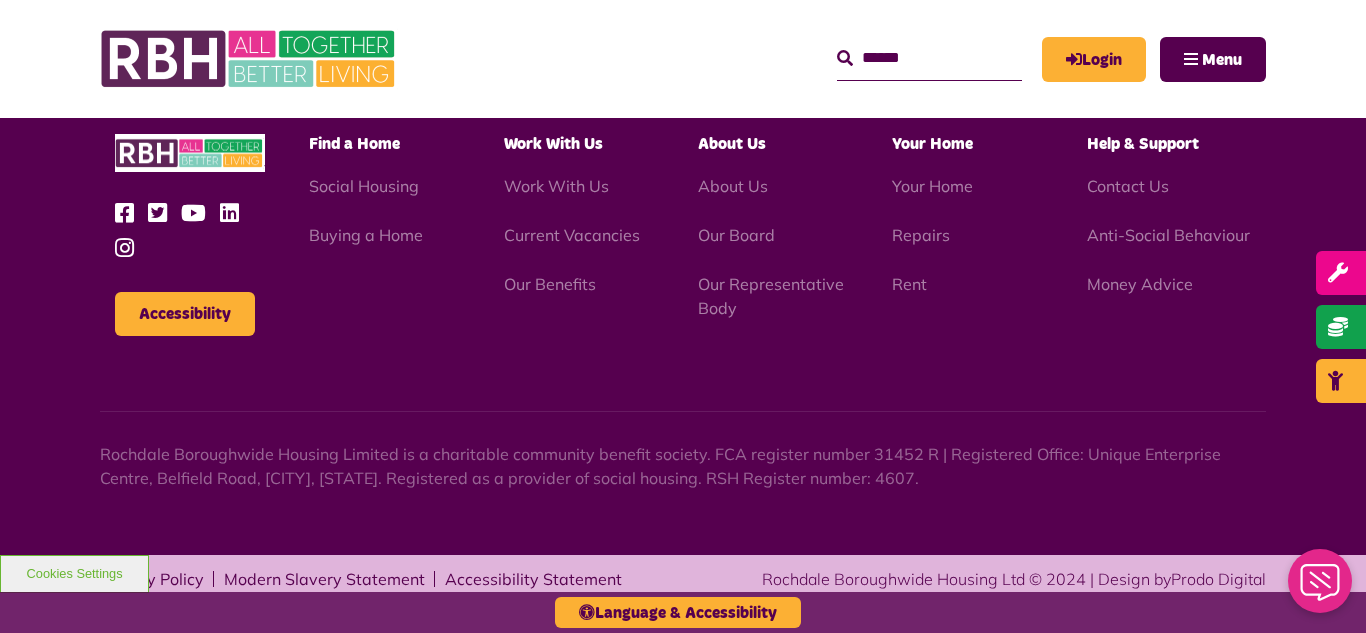 scroll, scrollTop: 2381, scrollLeft: 0, axis: vertical 